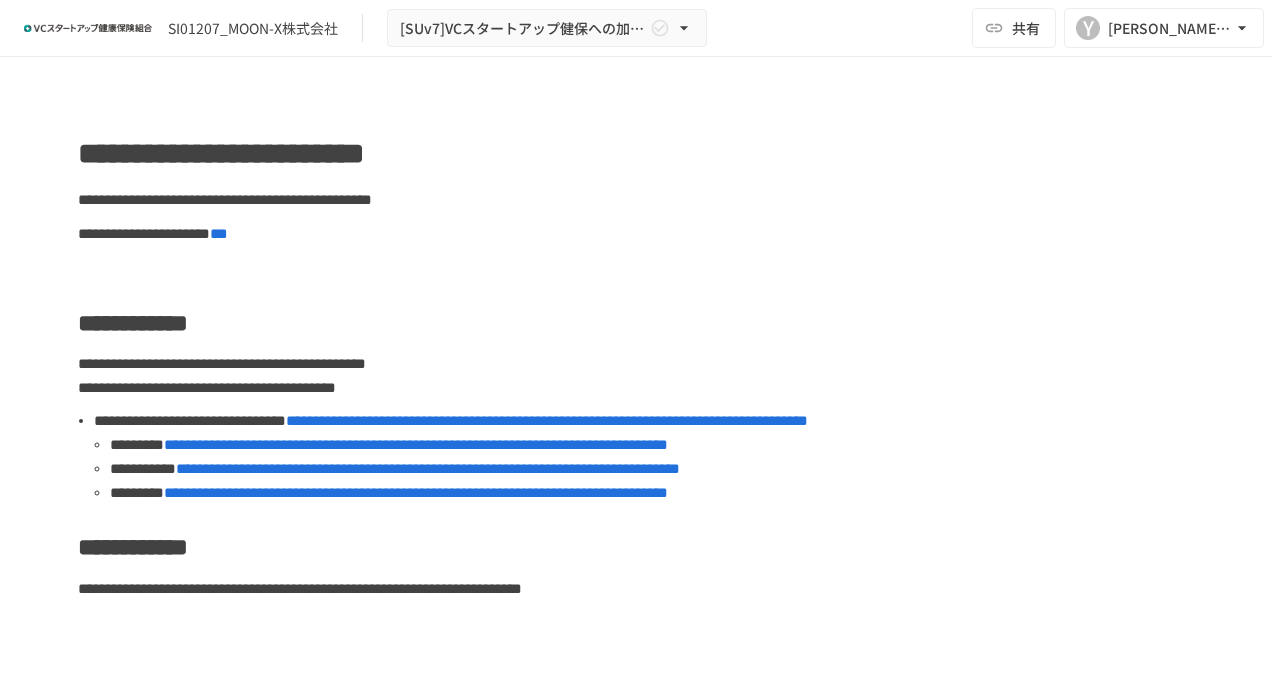 scroll, scrollTop: 0, scrollLeft: 0, axis: both 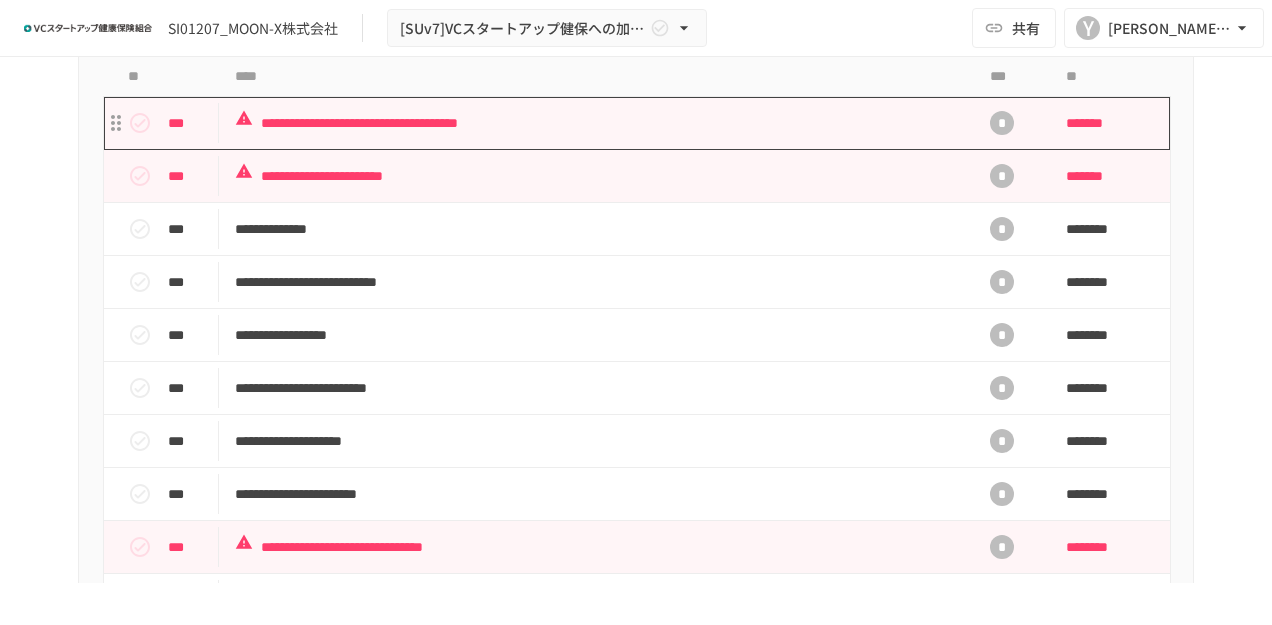 click on "**********" at bounding box center (594, 123) 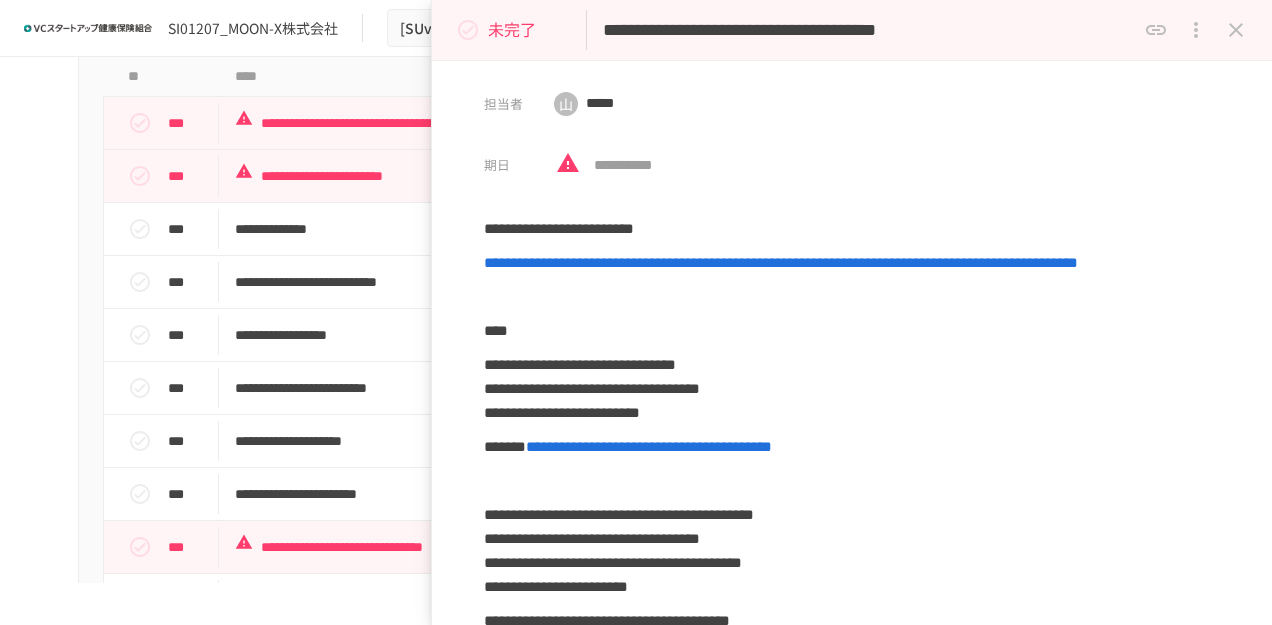 click 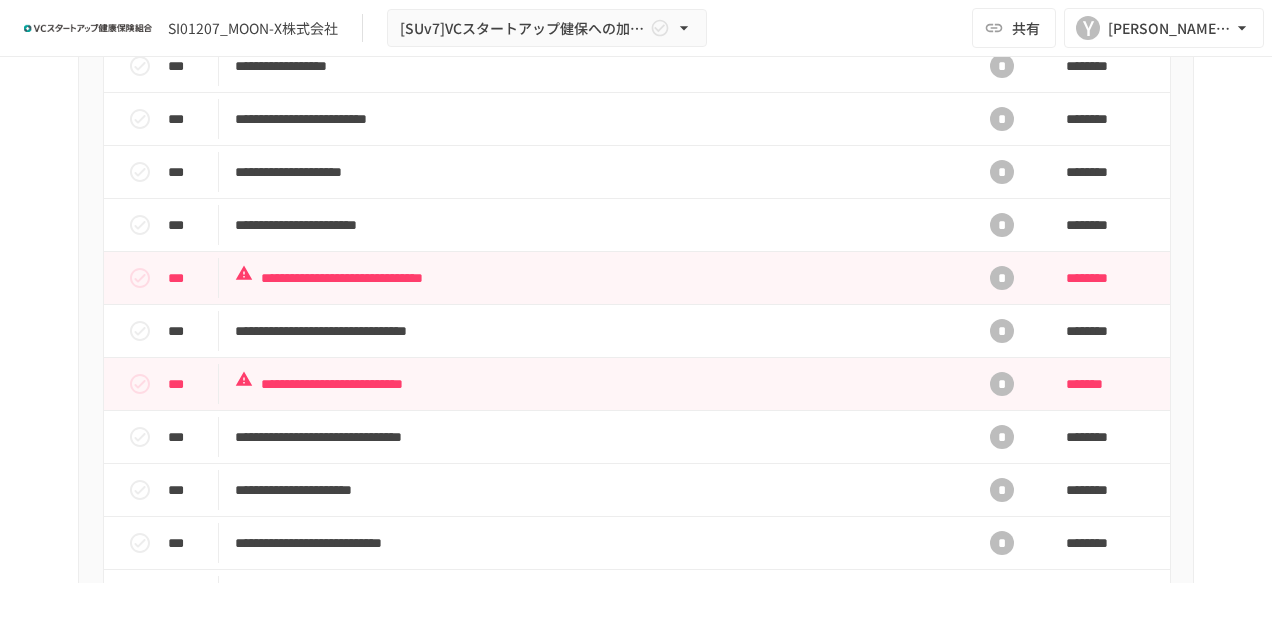 scroll, scrollTop: 1000, scrollLeft: 0, axis: vertical 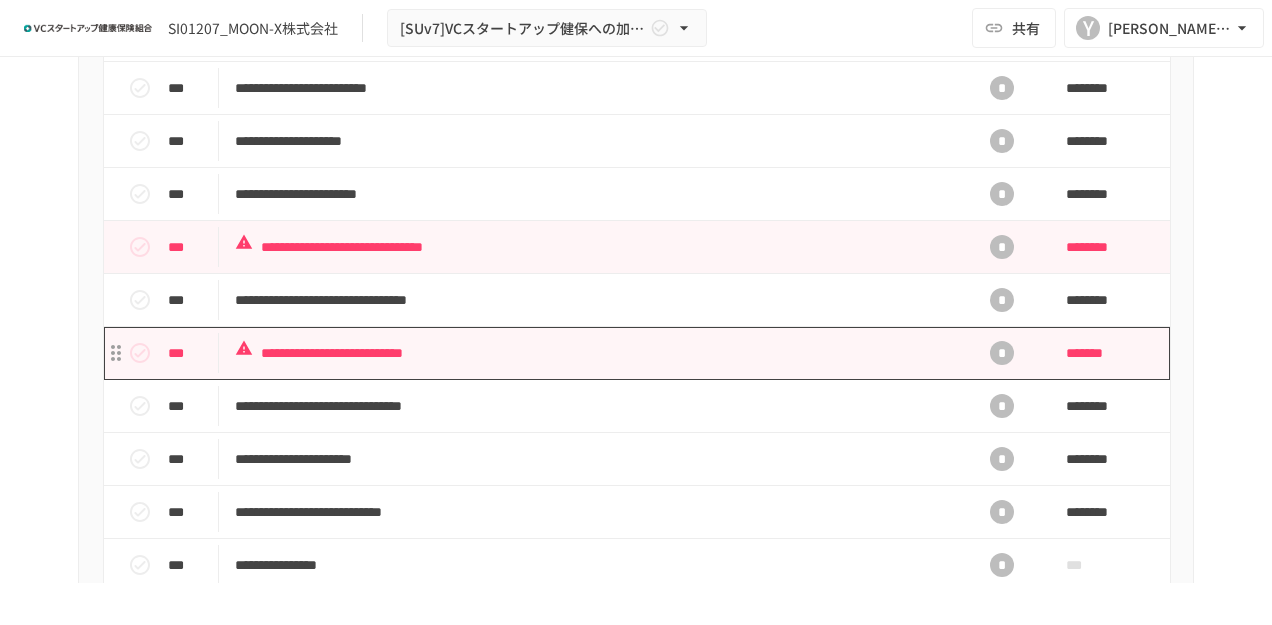 click on "**********" at bounding box center [594, 353] 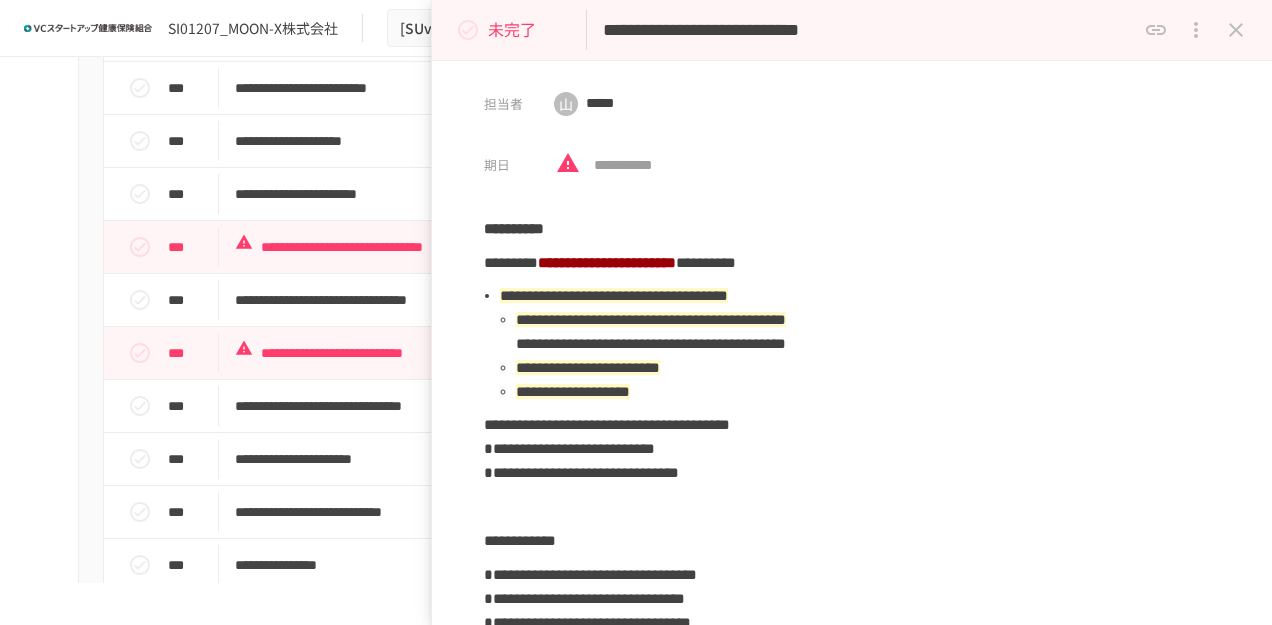 click 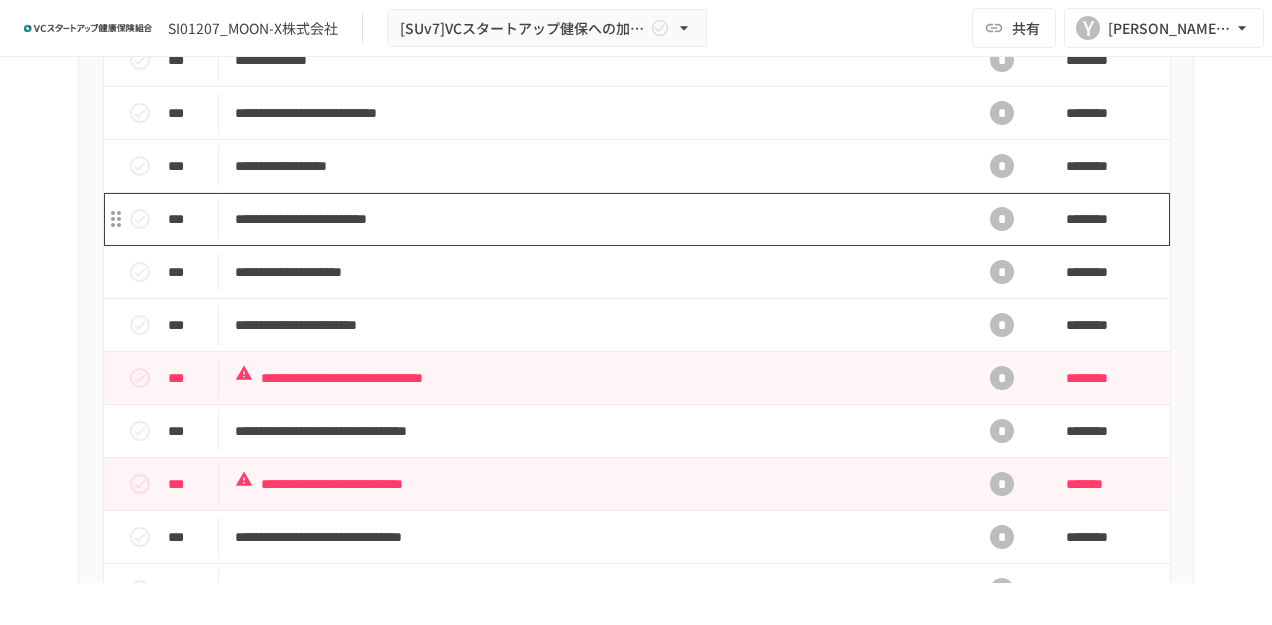 scroll, scrollTop: 900, scrollLeft: 0, axis: vertical 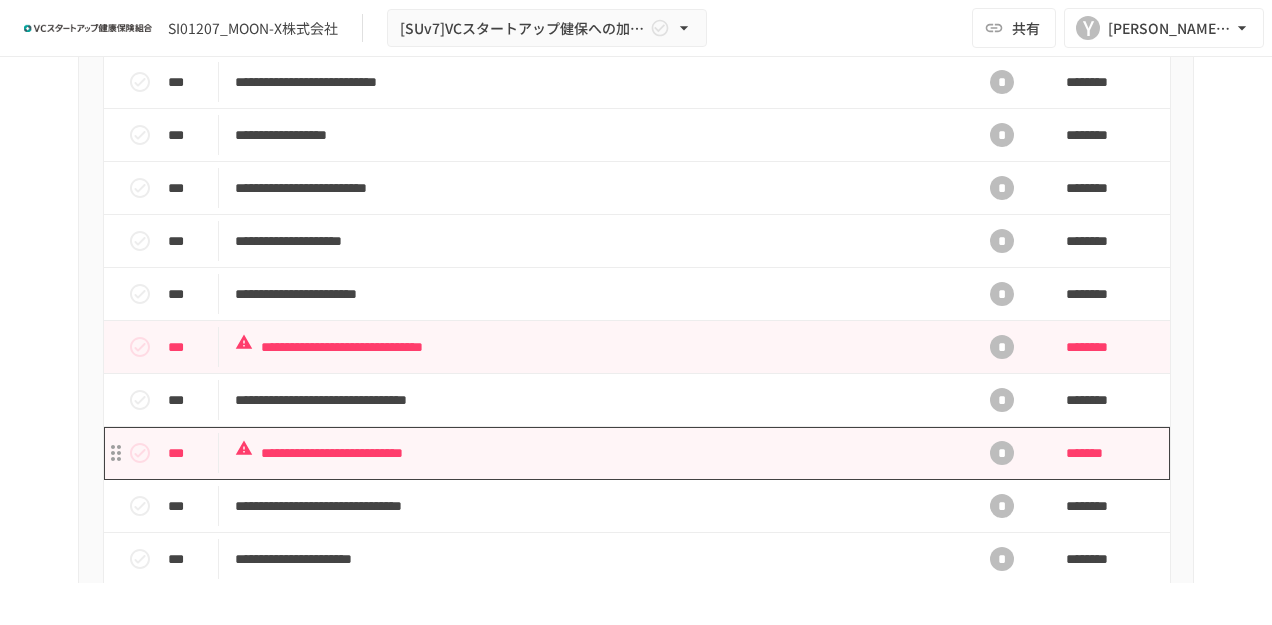 click on "**********" at bounding box center (594, 453) 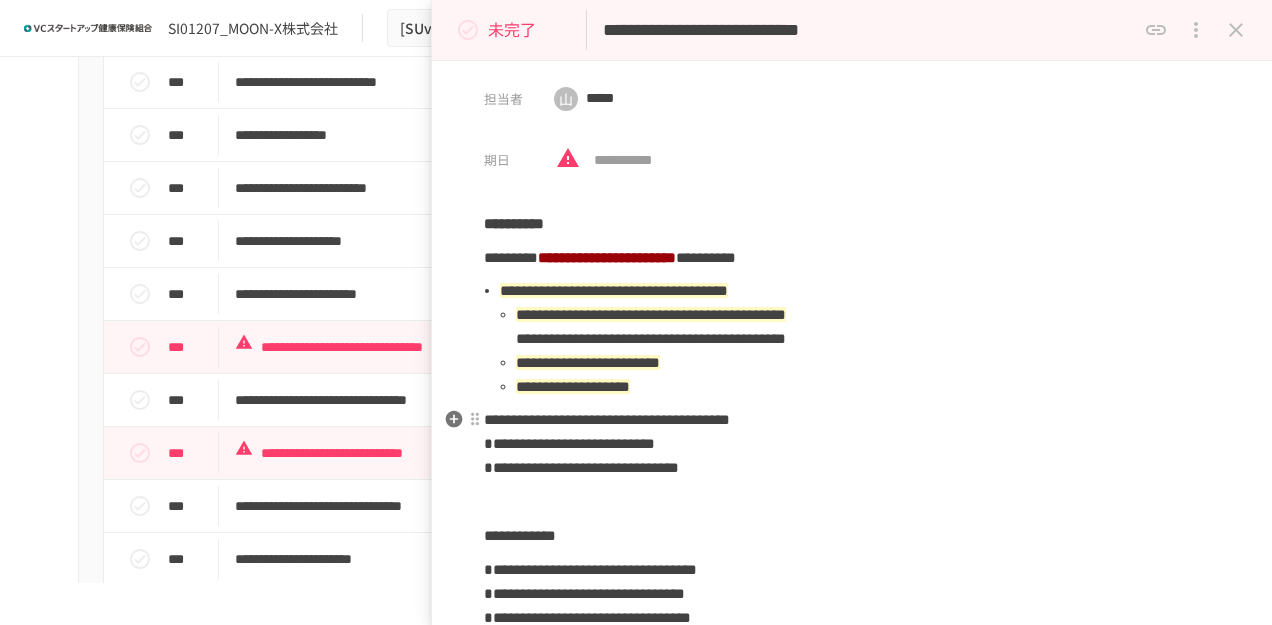 scroll, scrollTop: 0, scrollLeft: 0, axis: both 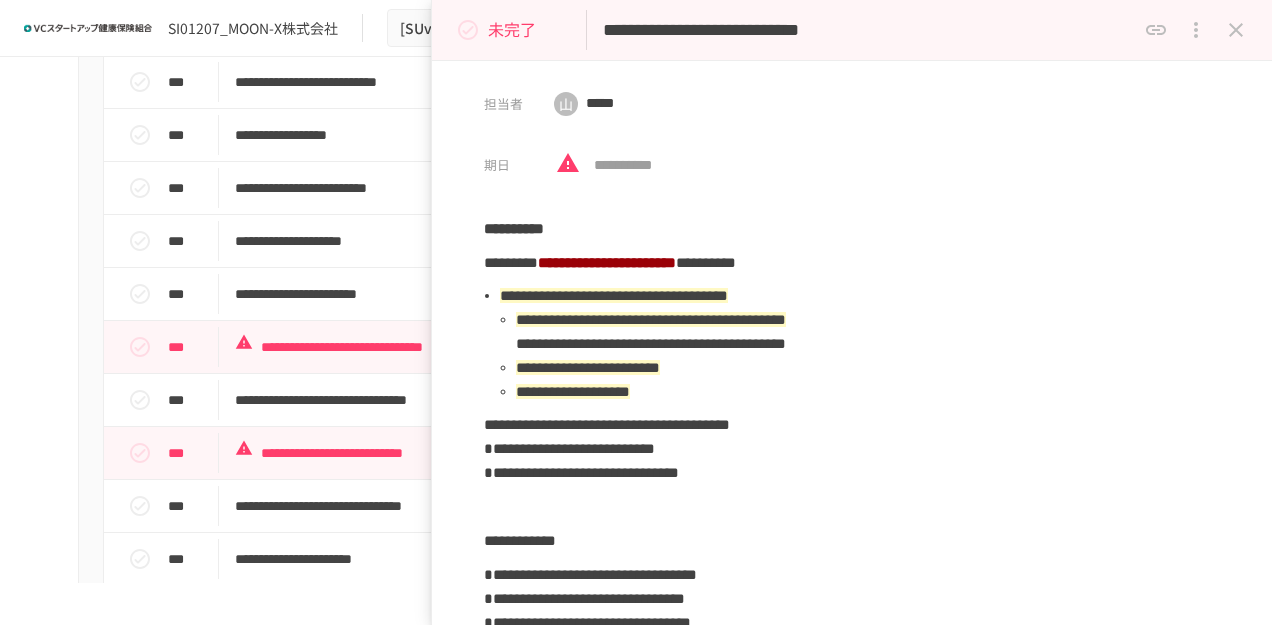click 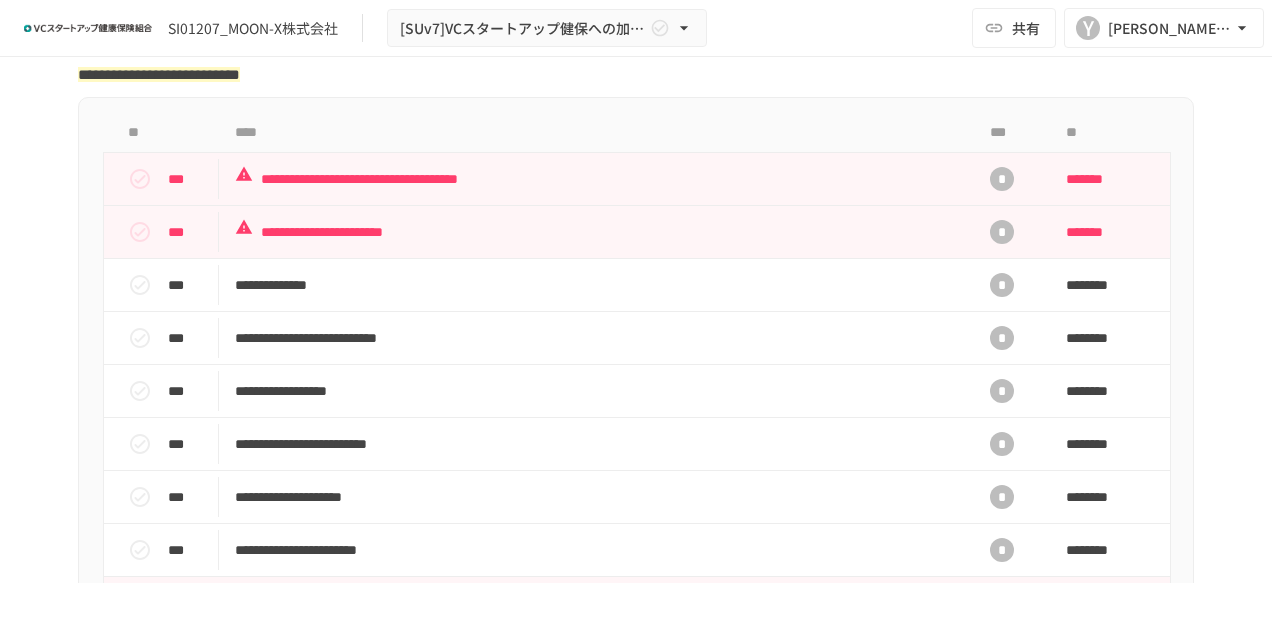 scroll, scrollTop: 600, scrollLeft: 0, axis: vertical 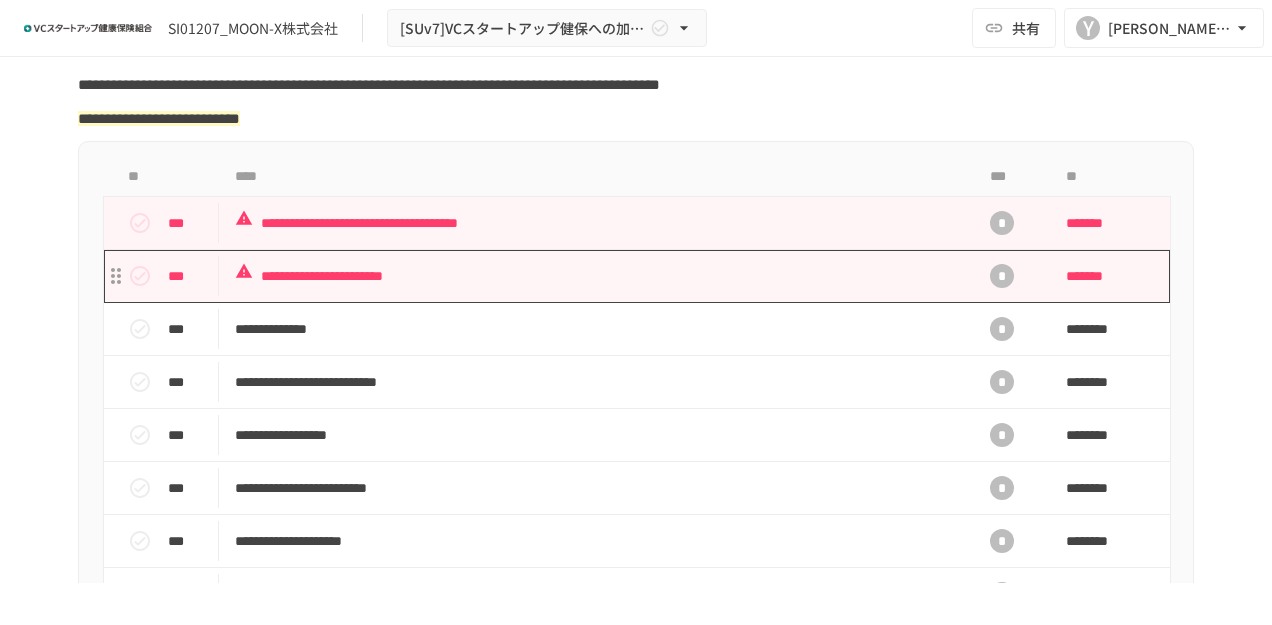 click on "**********" at bounding box center [594, 276] 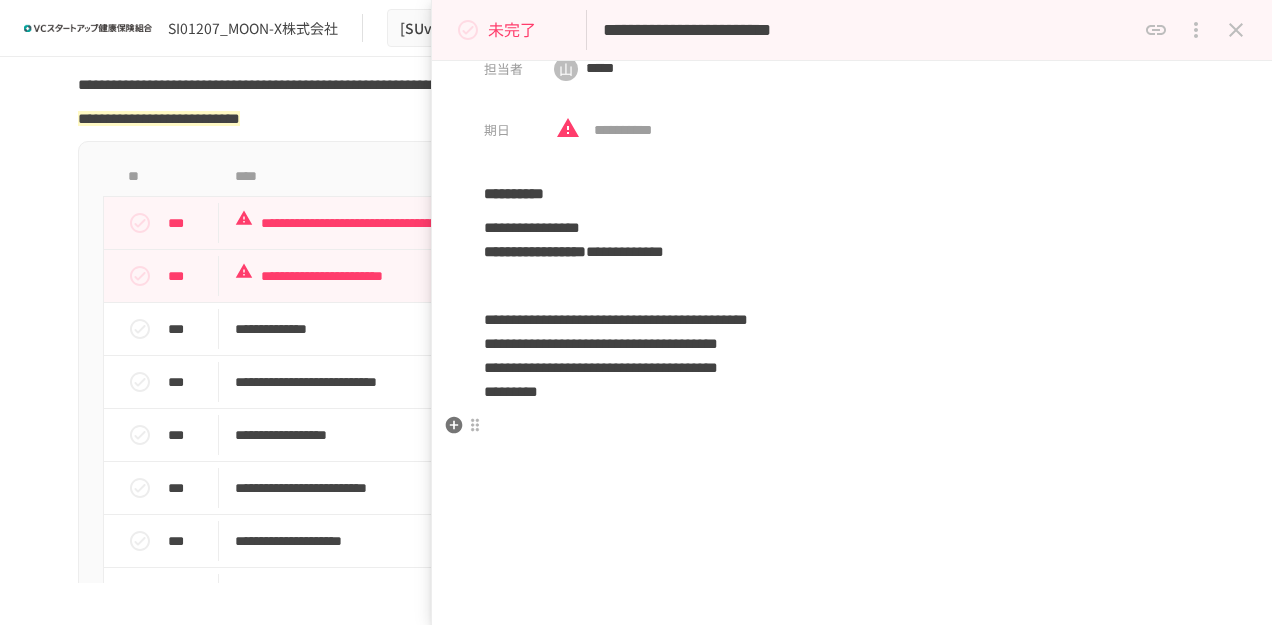scroll, scrollTop: 0, scrollLeft: 0, axis: both 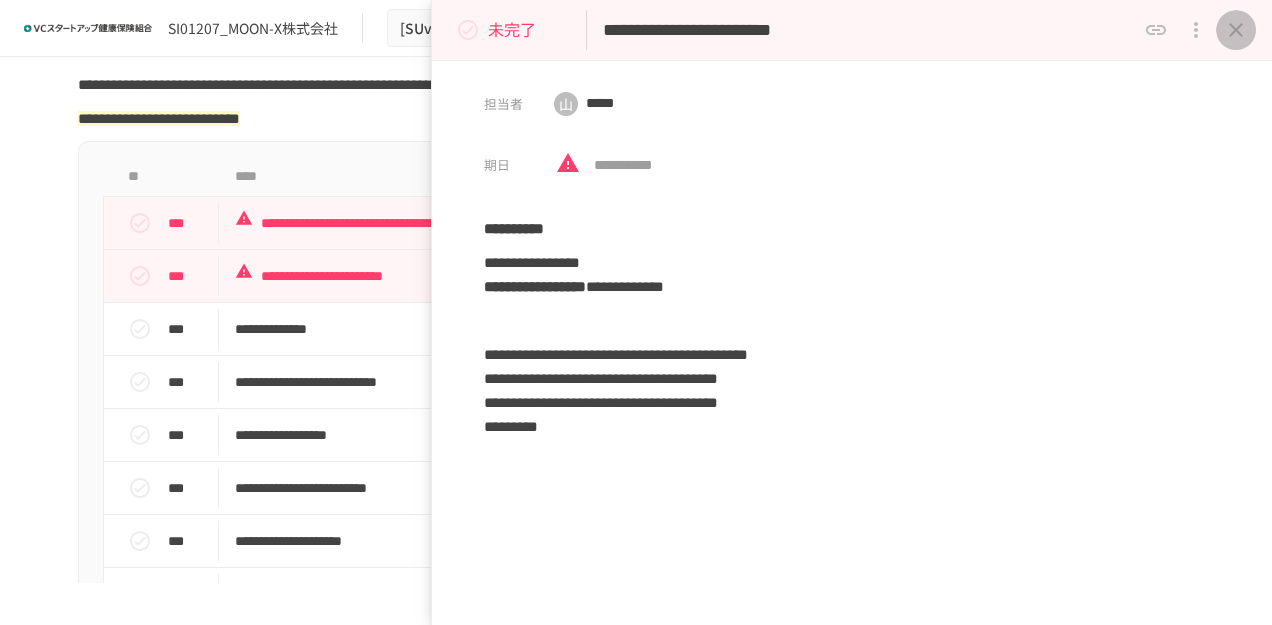 click 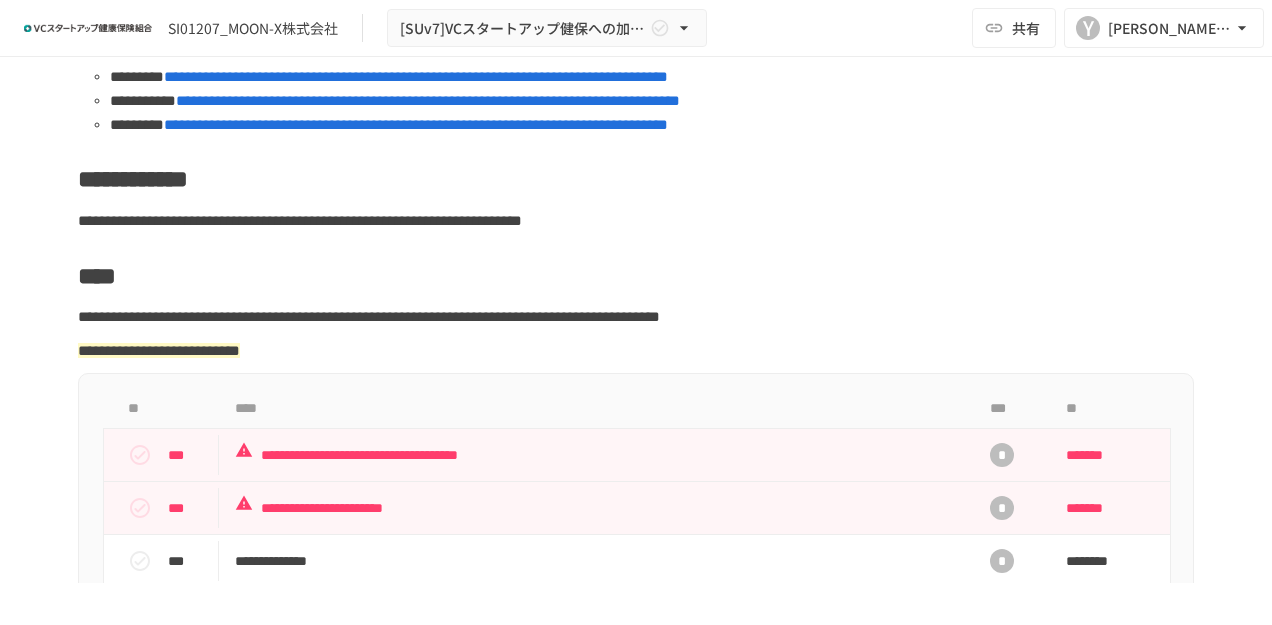 scroll, scrollTop: 400, scrollLeft: 0, axis: vertical 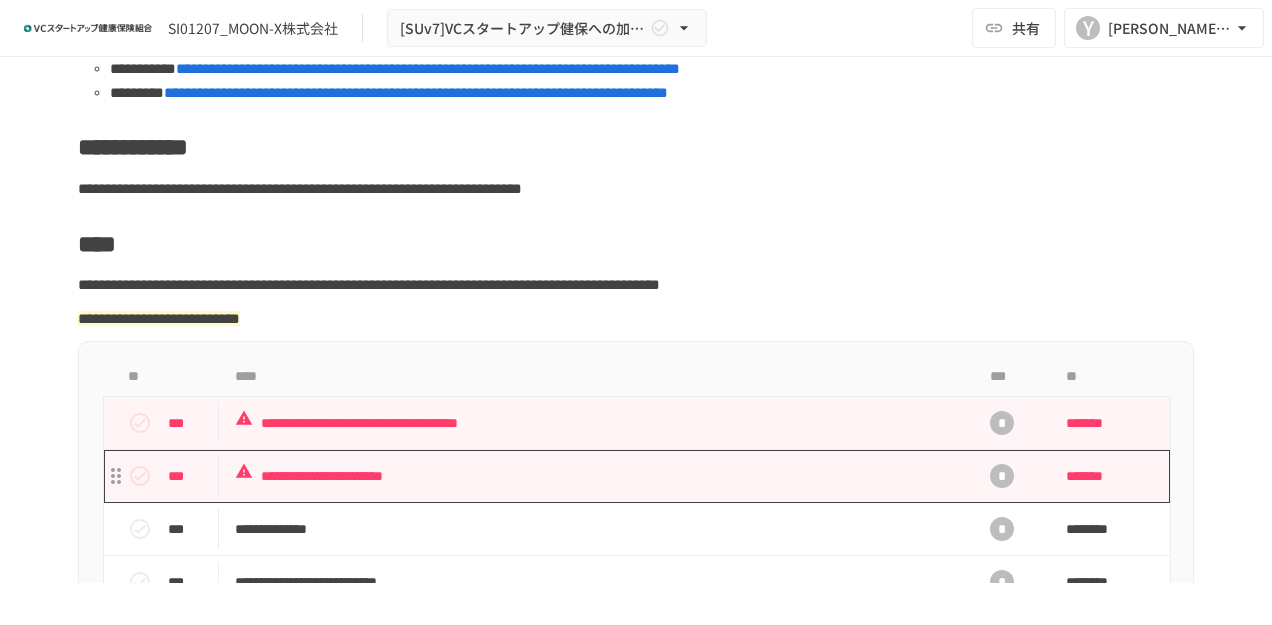 click on "**********" at bounding box center (594, 476) 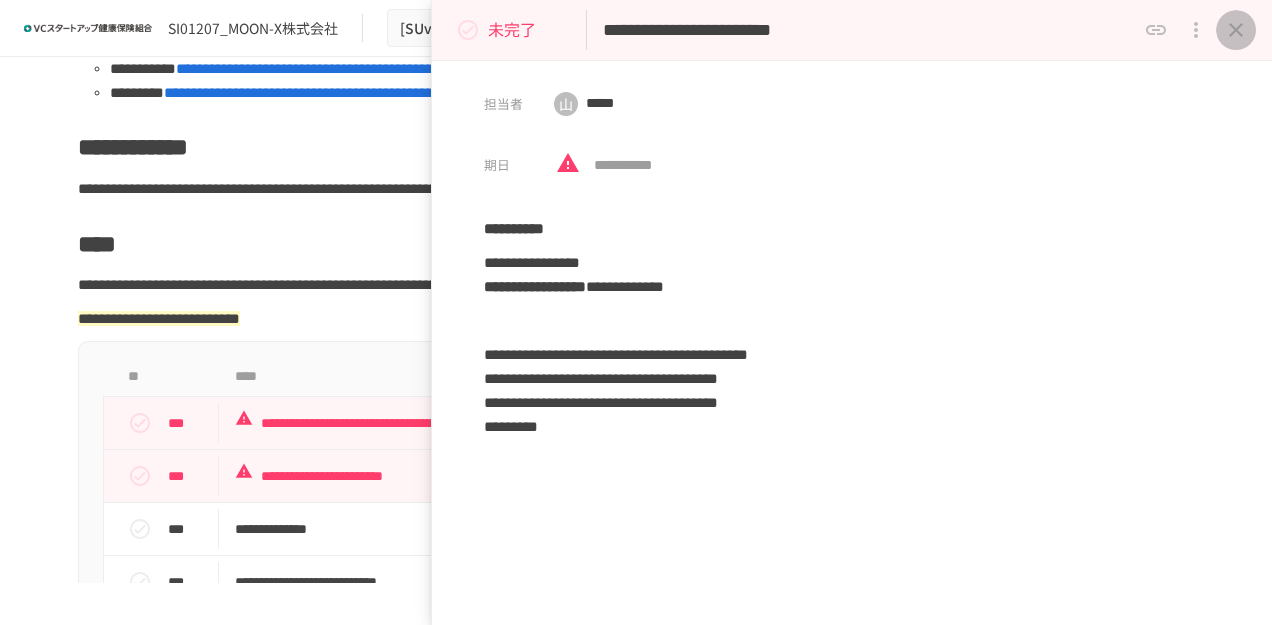 click 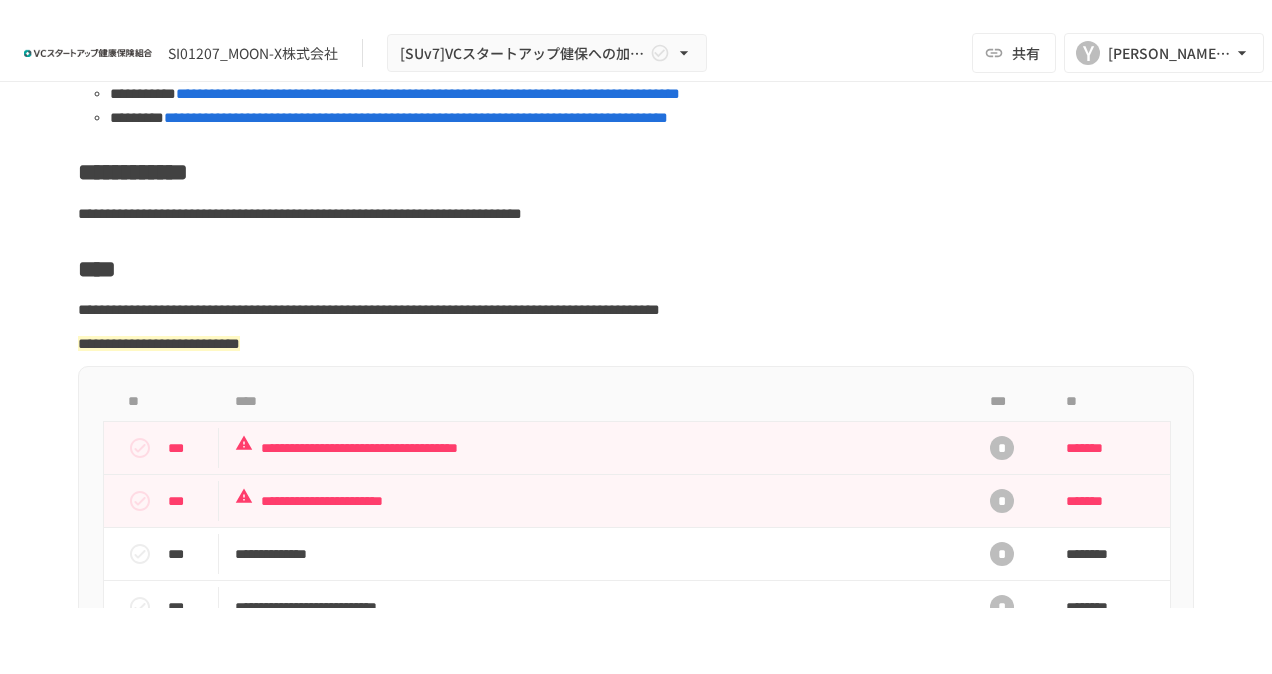 scroll, scrollTop: 300, scrollLeft: 0, axis: vertical 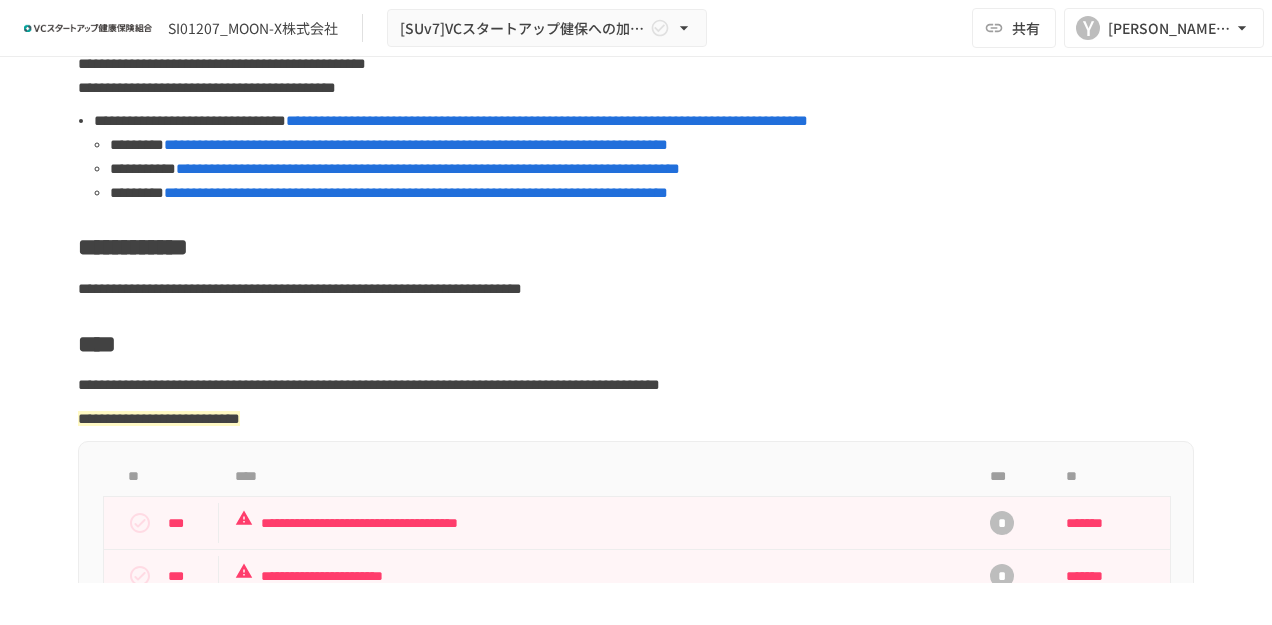 click on "**********" at bounding box center [416, 144] 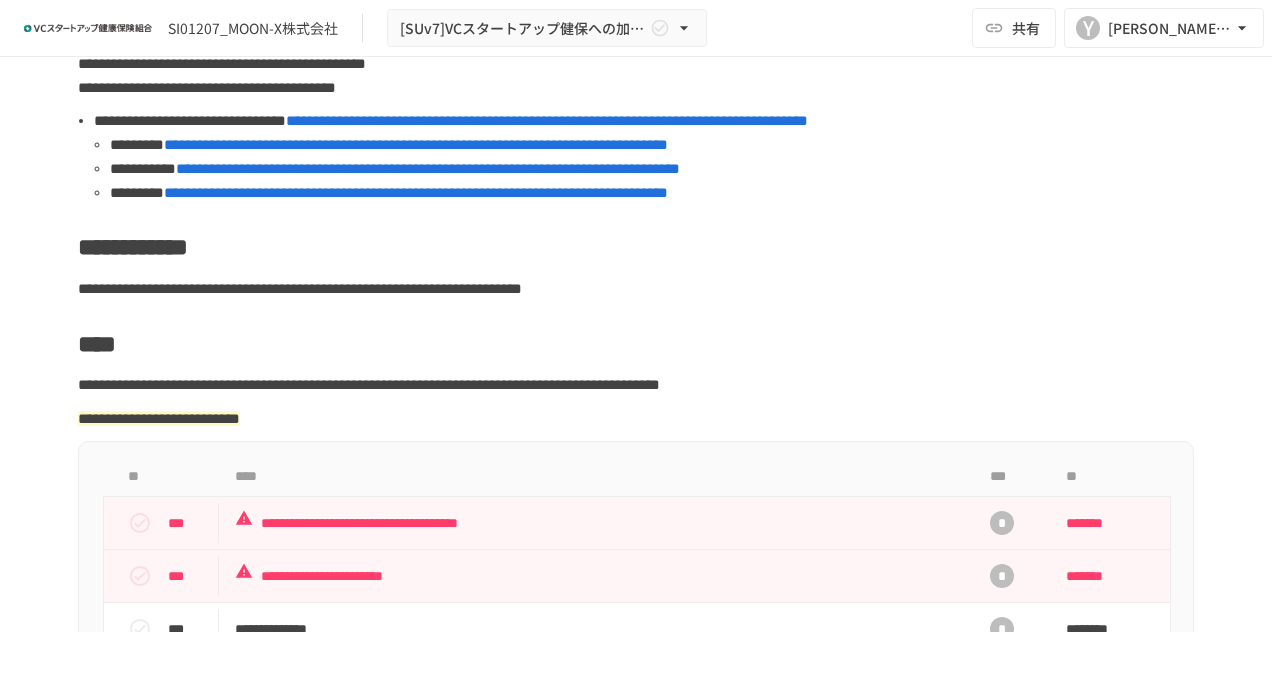 click on "**********" at bounding box center (416, 144) 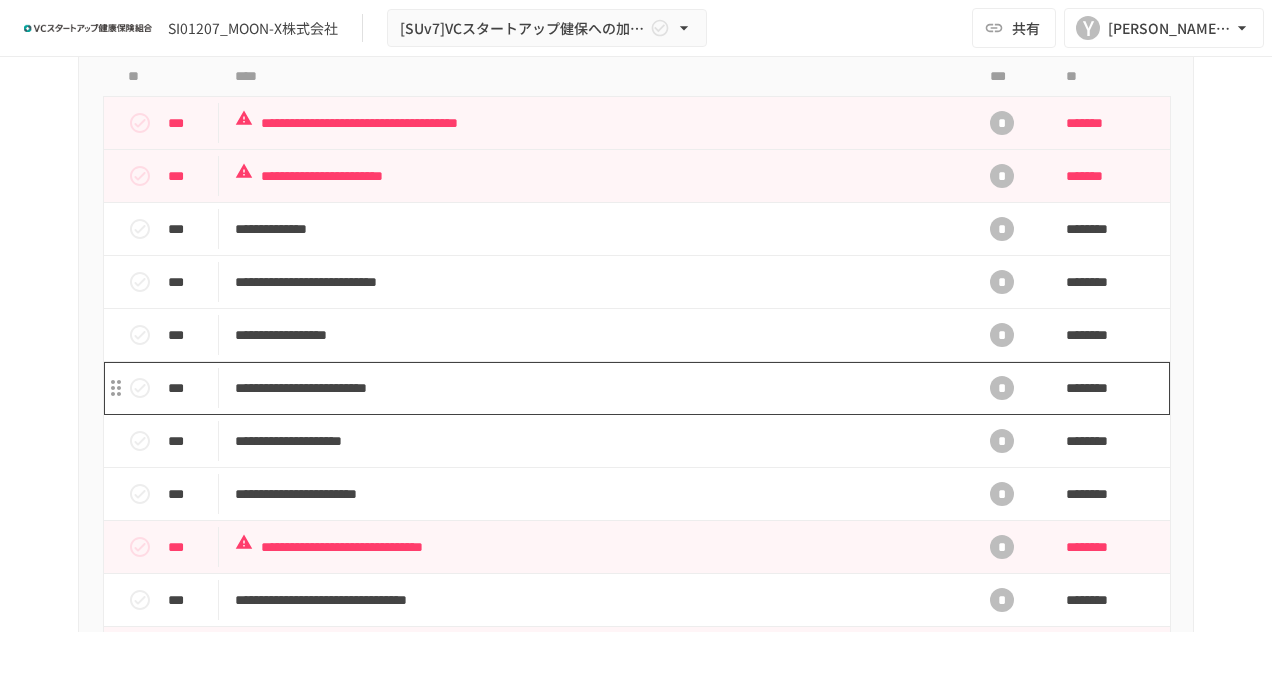 scroll, scrollTop: 900, scrollLeft: 0, axis: vertical 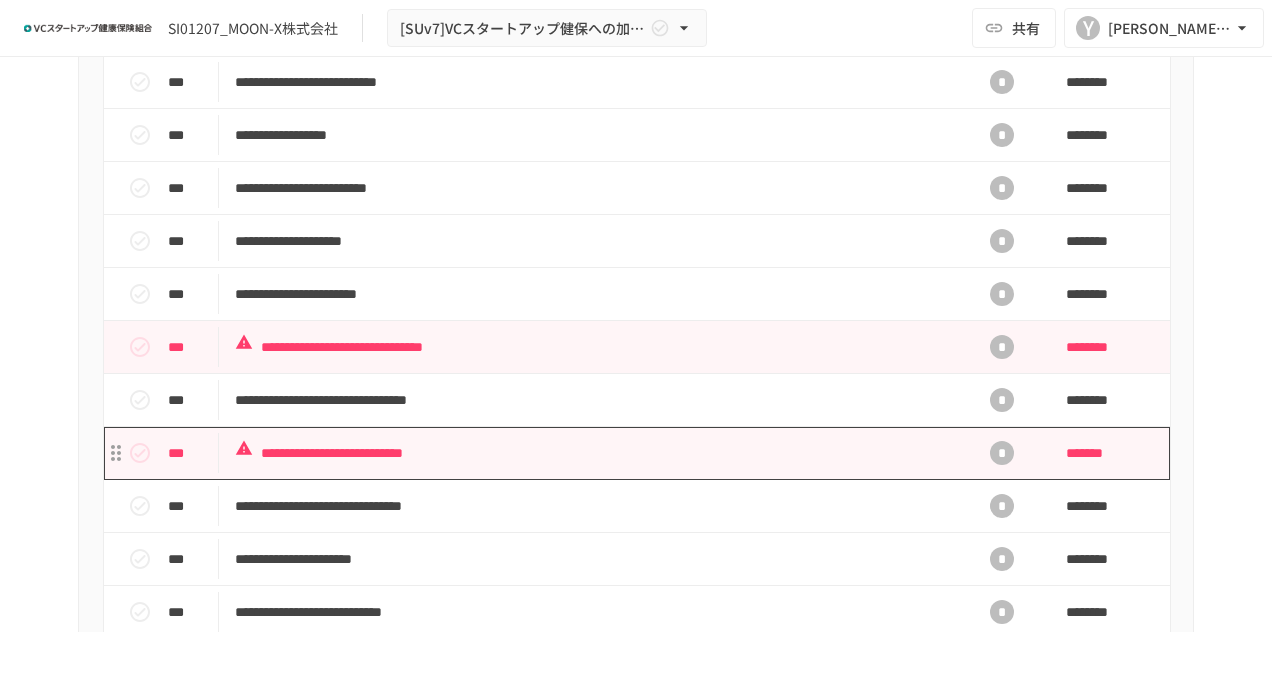 click on "**********" at bounding box center [594, 453] 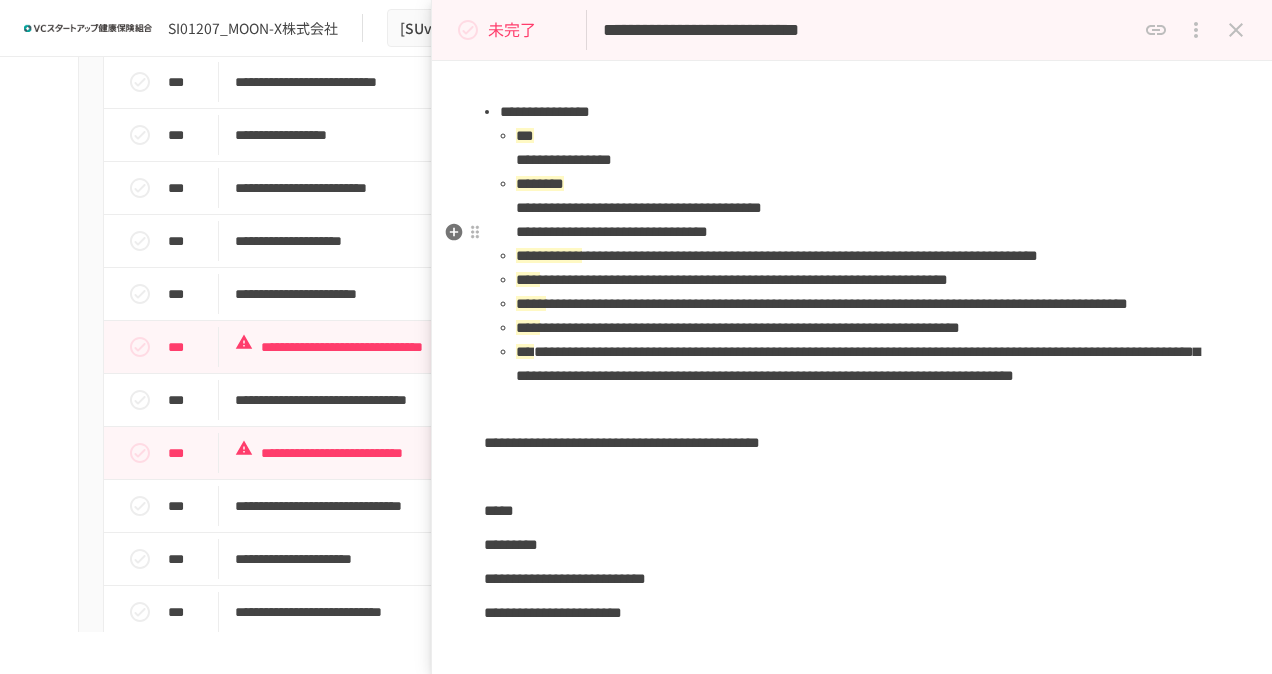 scroll, scrollTop: 500, scrollLeft: 0, axis: vertical 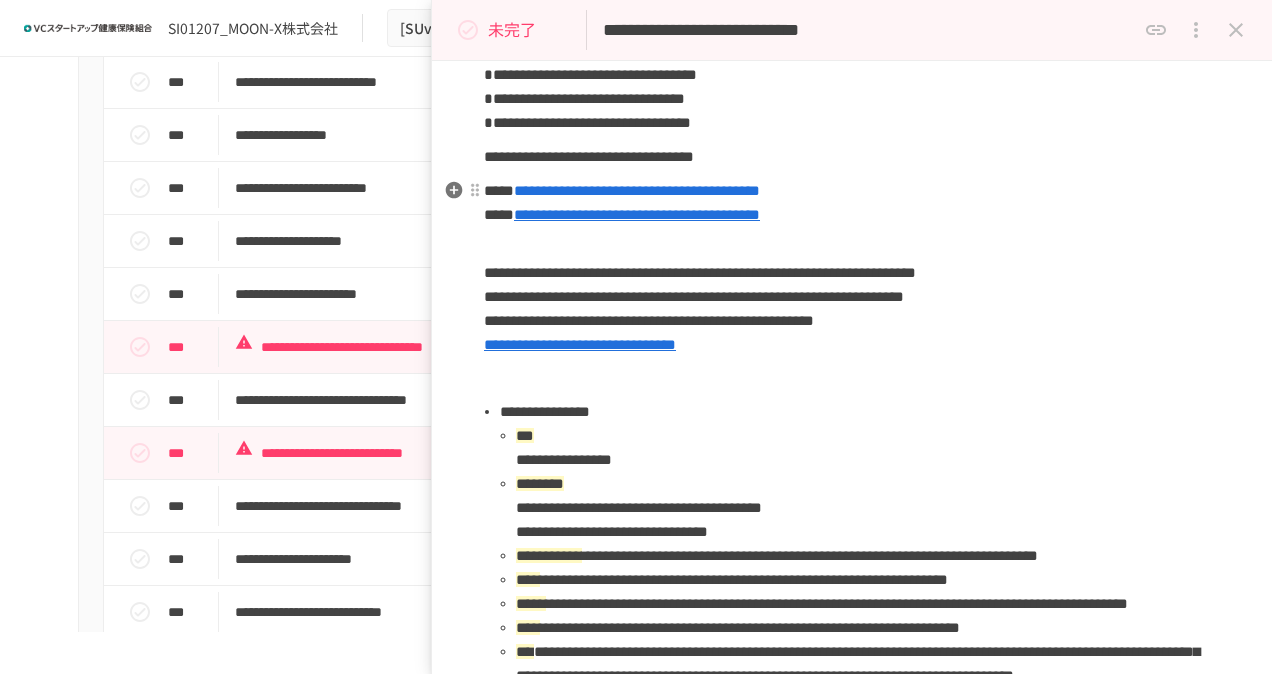 click on "**********" at bounding box center [637, 214] 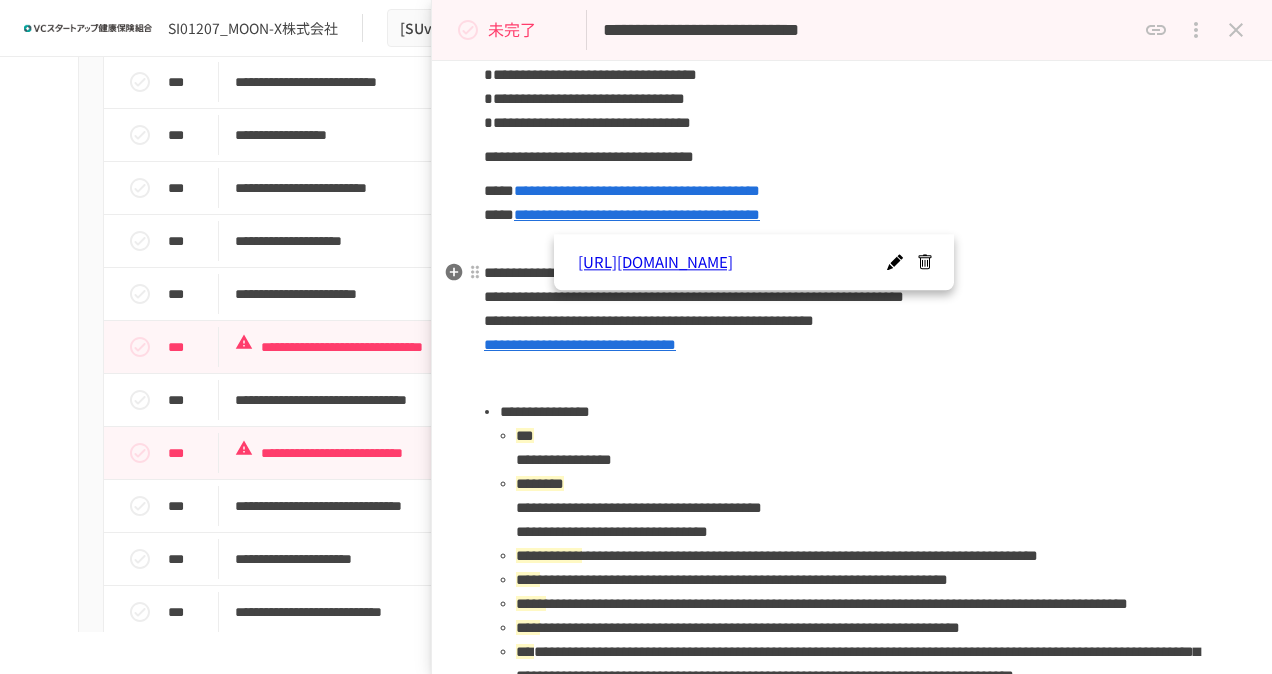click on "**********" at bounding box center [852, 309] 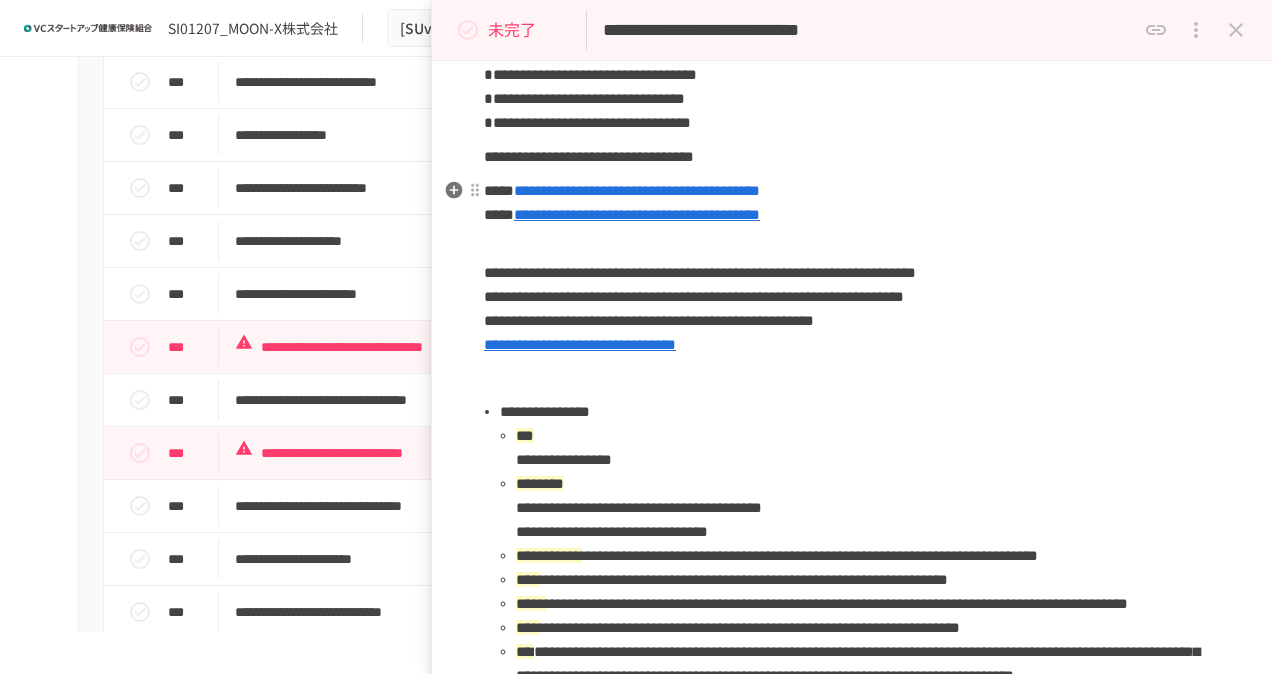 click on "**********" at bounding box center [637, 214] 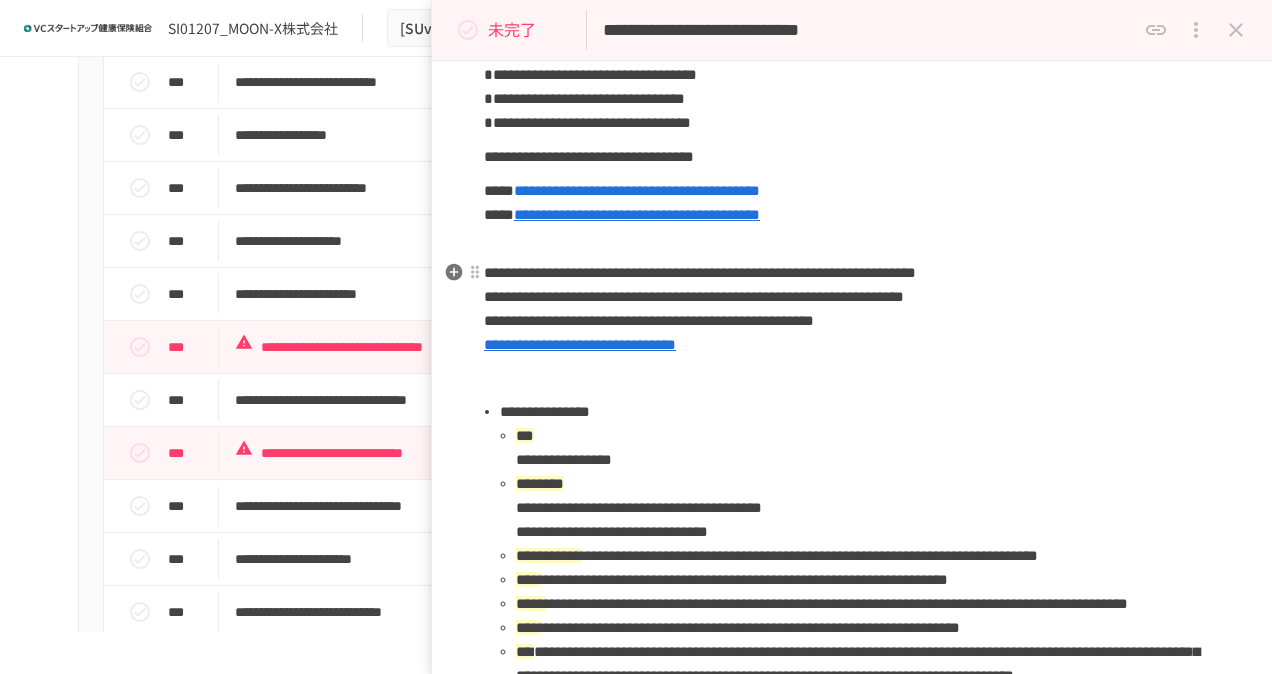 click on "**********" at bounding box center [852, 309] 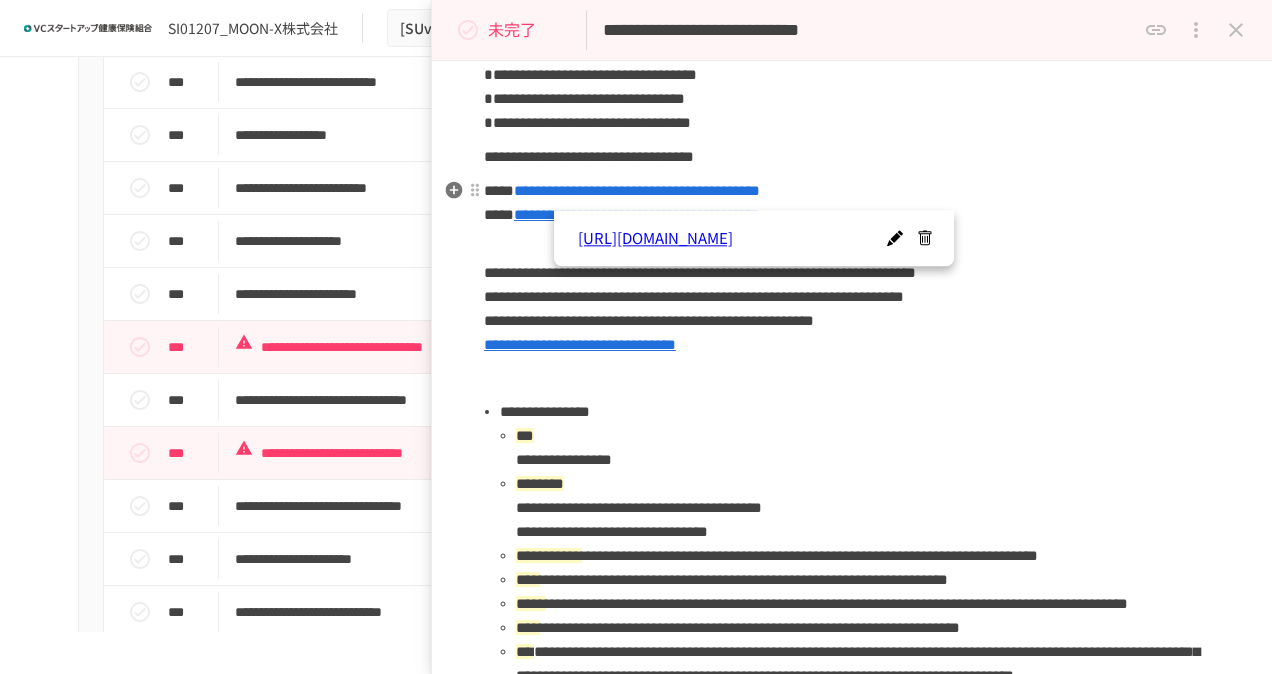click on "**********" at bounding box center (637, 190) 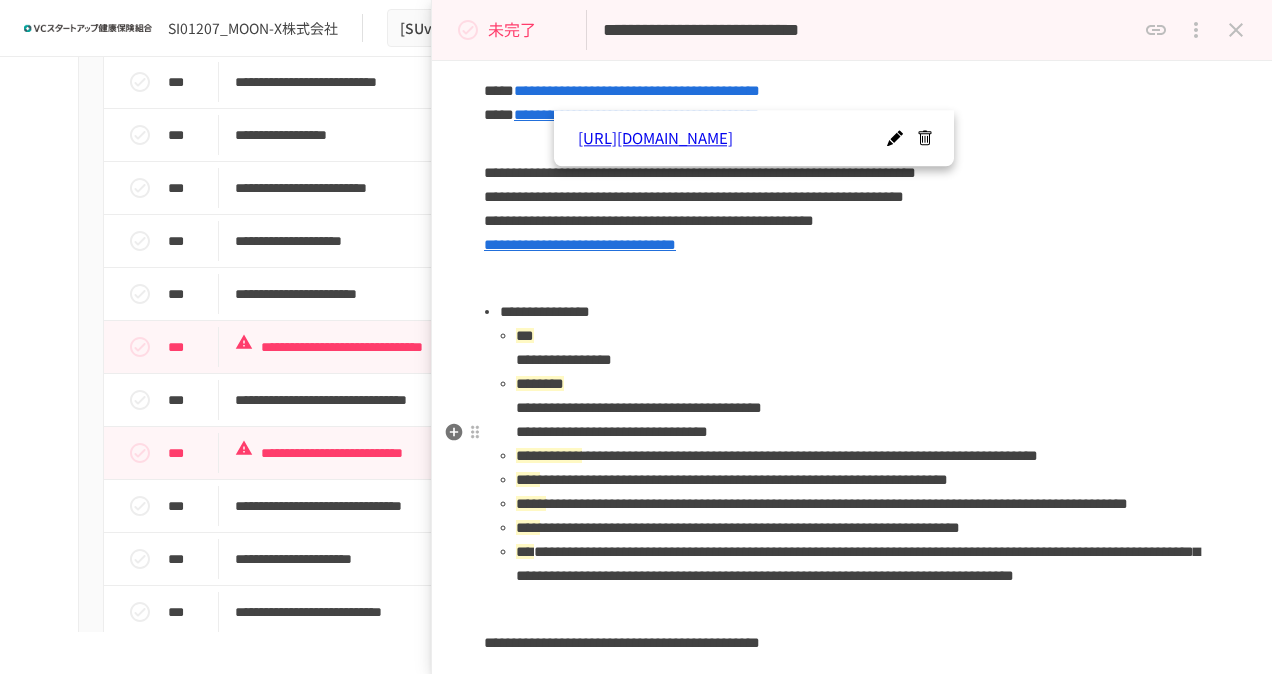 scroll, scrollTop: 500, scrollLeft: 0, axis: vertical 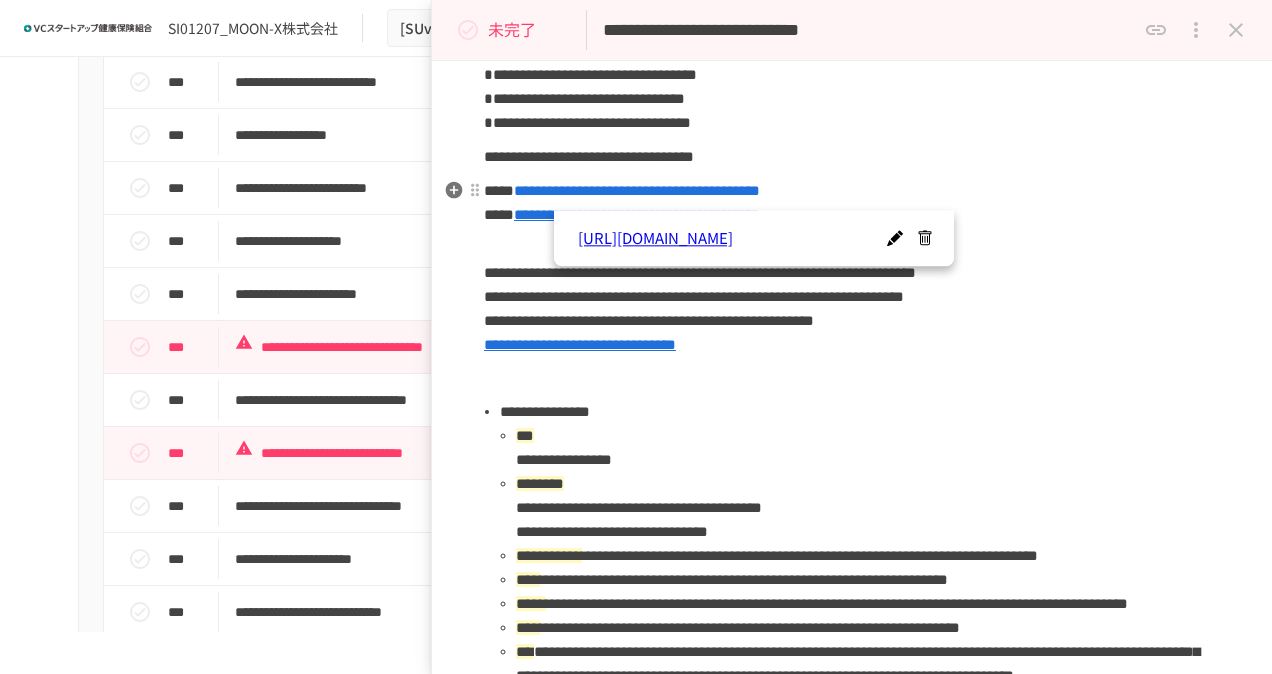 click on "**********" at bounding box center [852, 215] 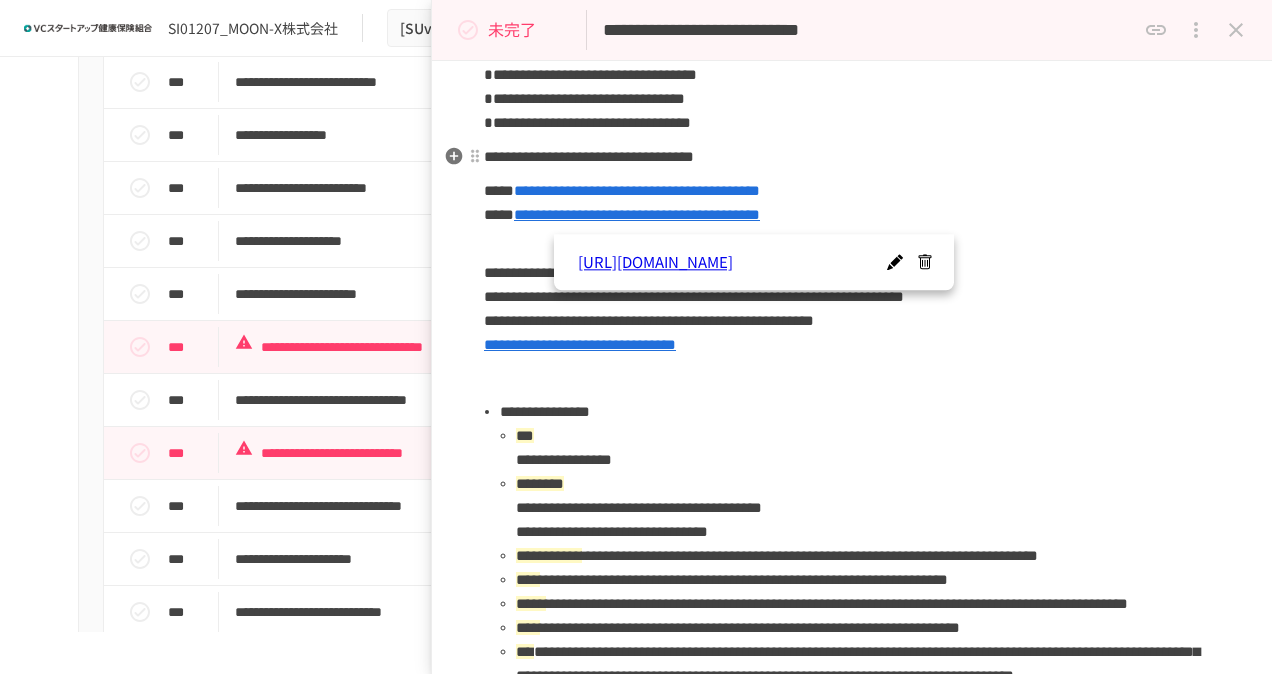 click on "**********" at bounding box center [852, 338] 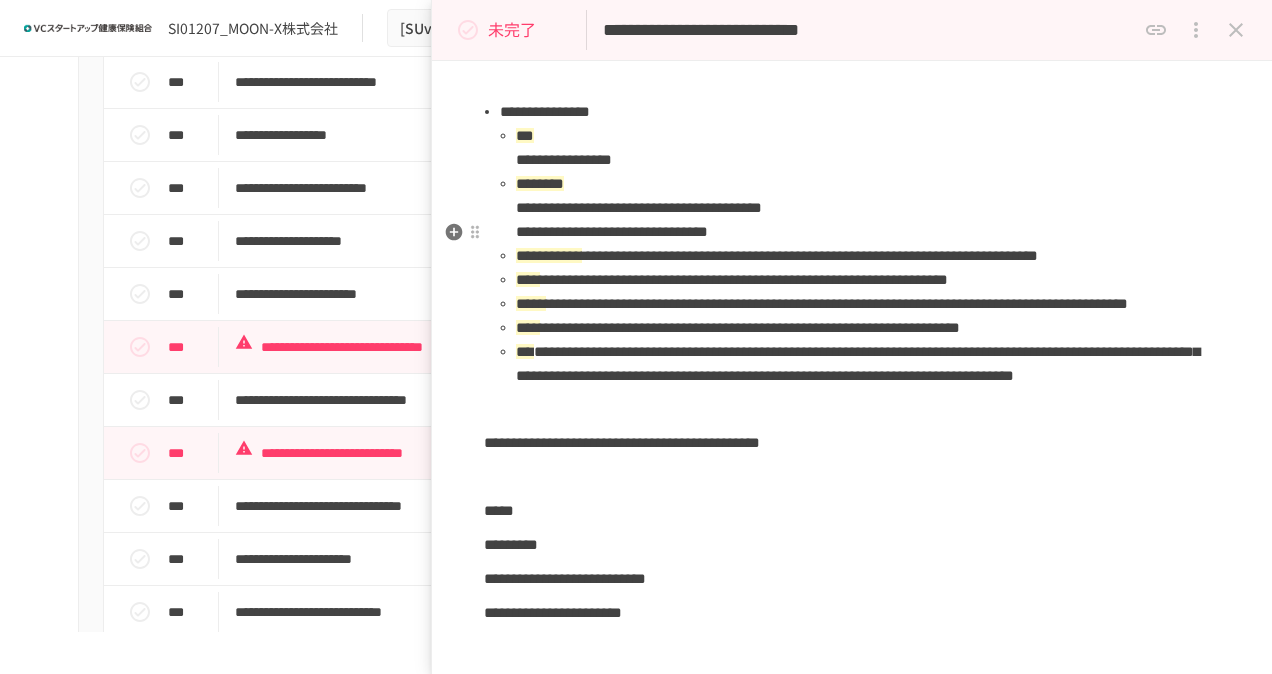 scroll, scrollTop: 1000, scrollLeft: 0, axis: vertical 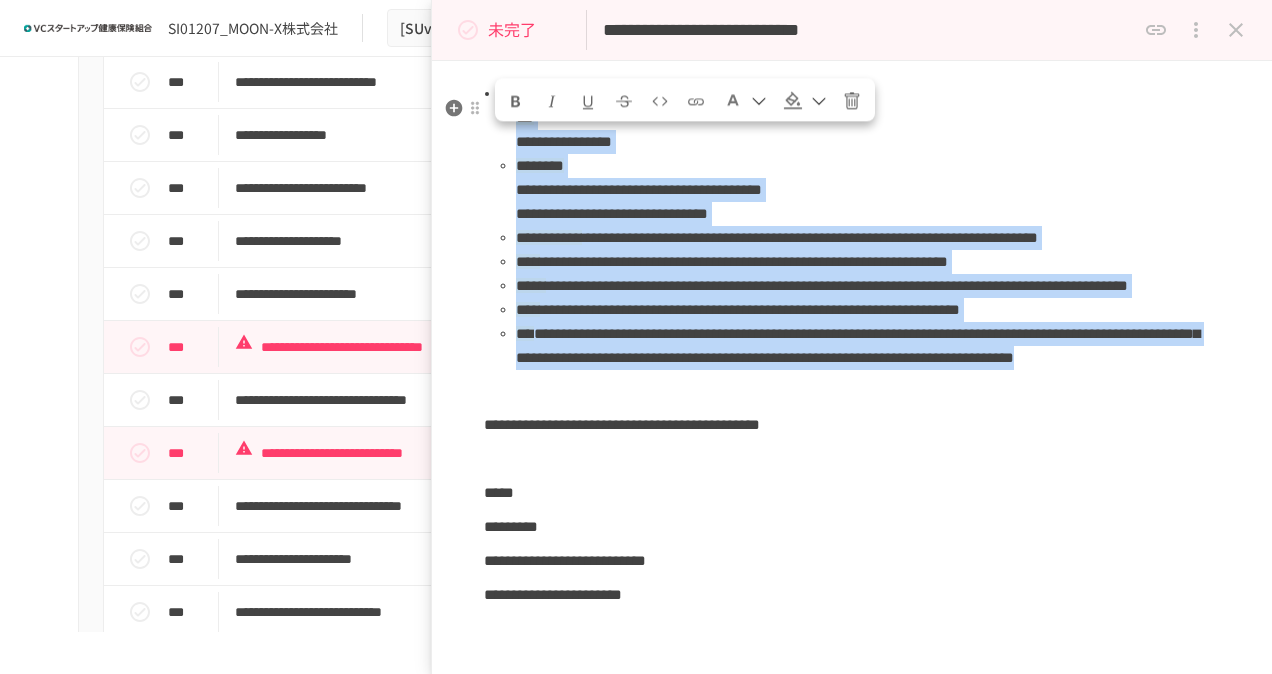 drag, startPoint x: 719, startPoint y: 418, endPoint x: 491, endPoint y: 128, distance: 368.89566 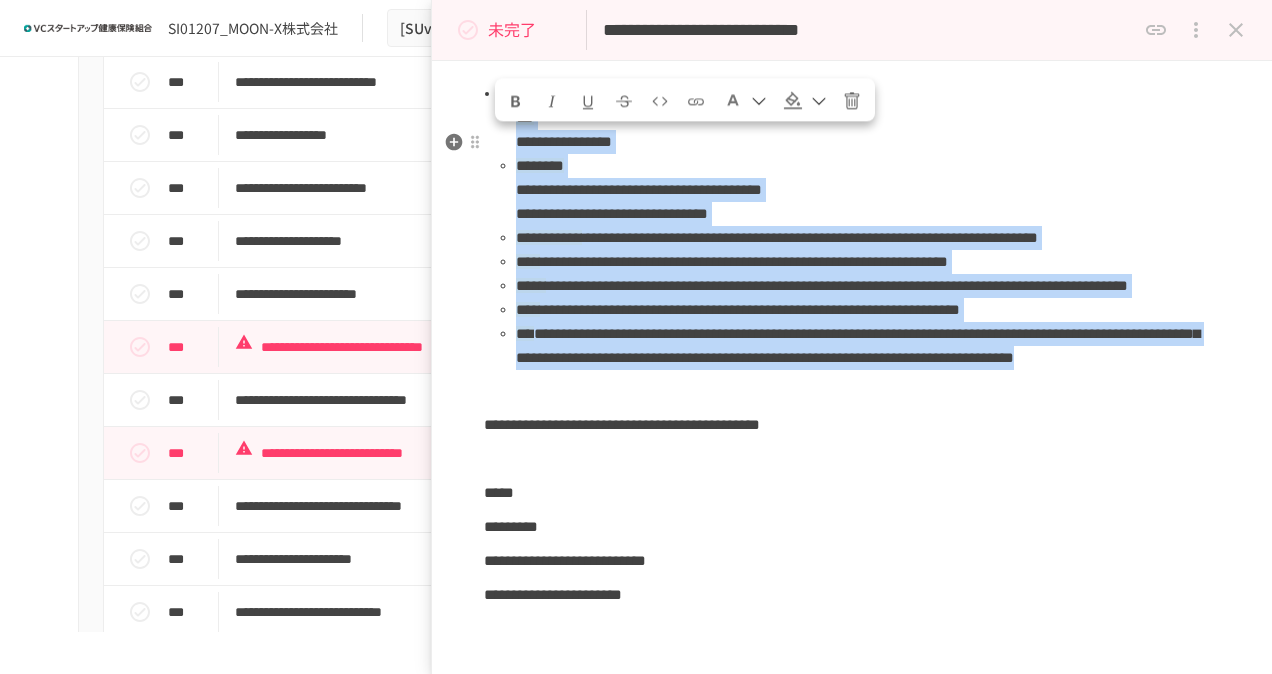 copy on "**********" 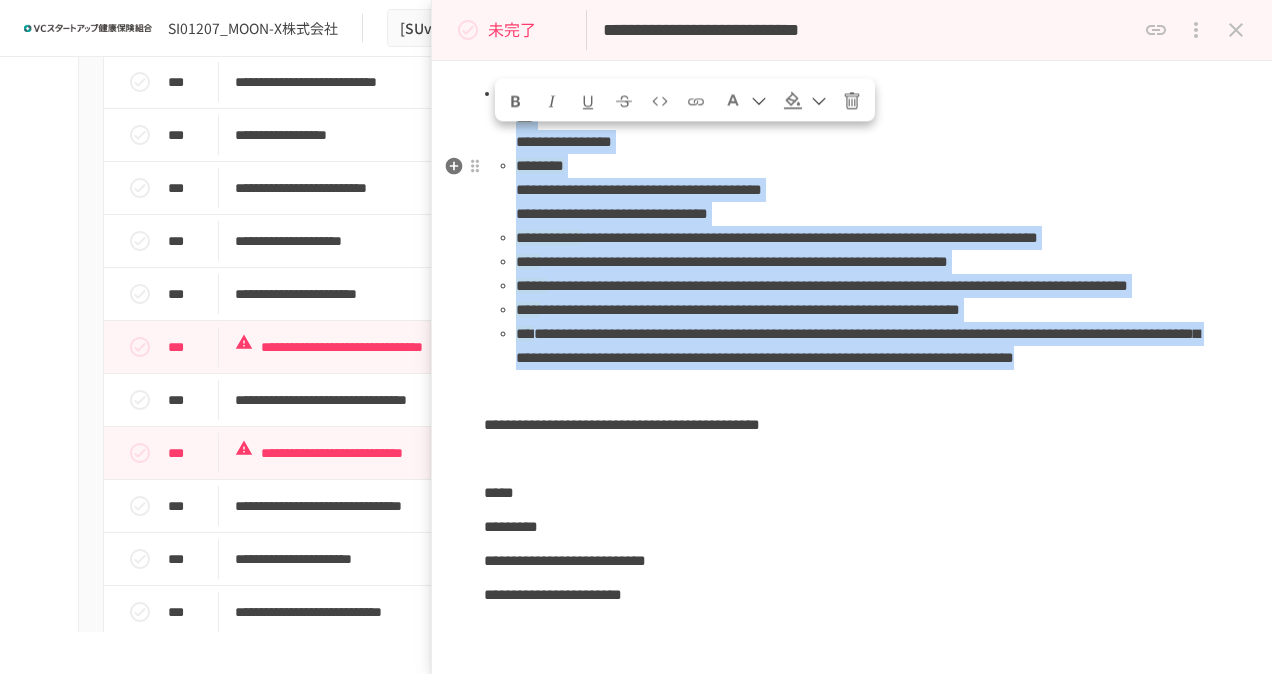 click on "**********" at bounding box center (868, 130) 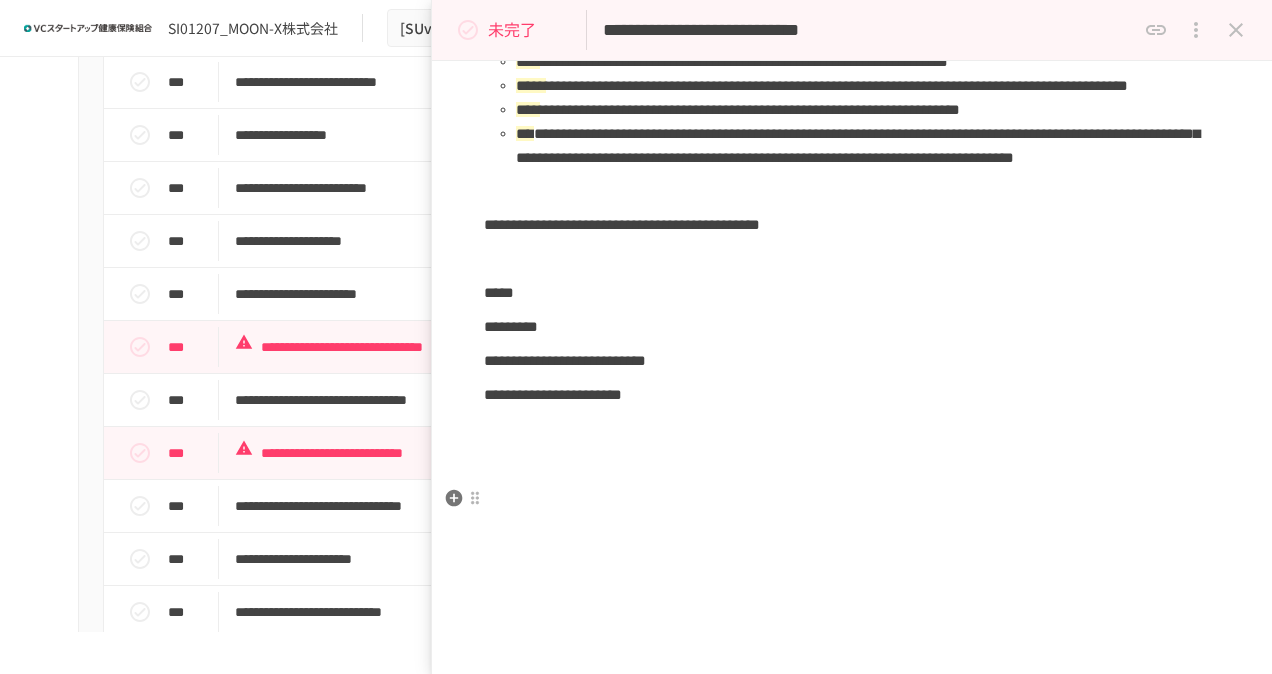 scroll, scrollTop: 1118, scrollLeft: 0, axis: vertical 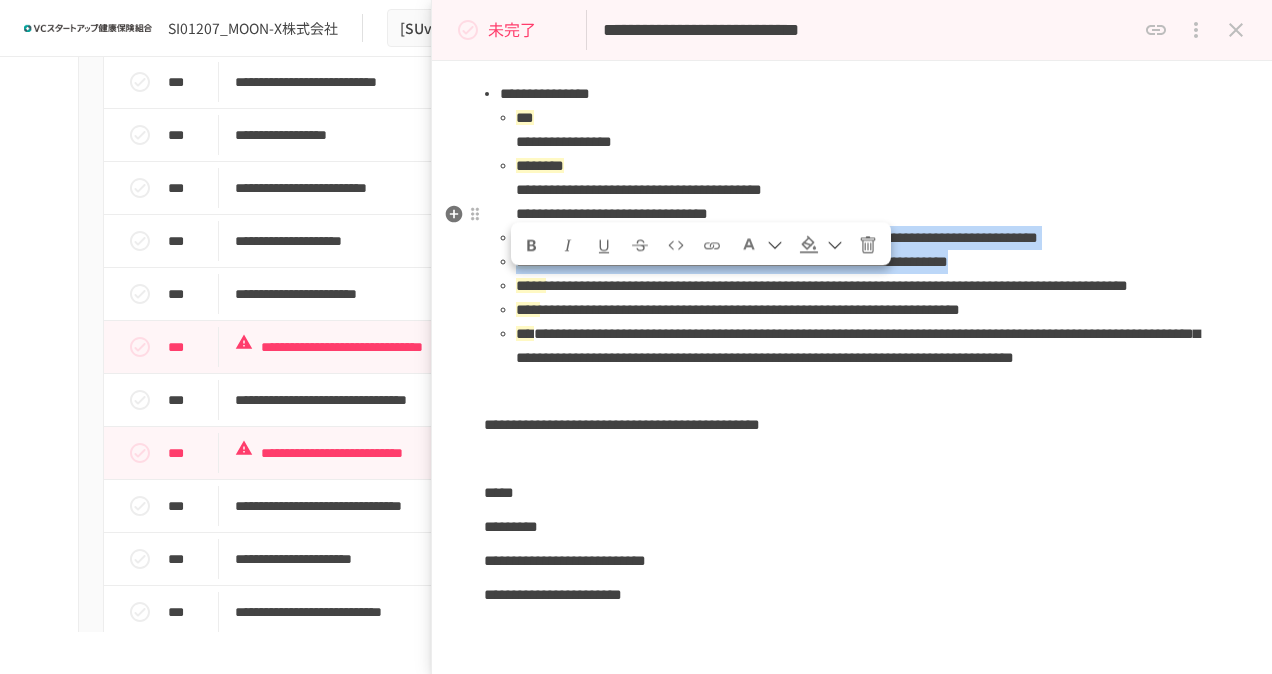 drag, startPoint x: 494, startPoint y: 288, endPoint x: 951, endPoint y: 368, distance: 463.94934 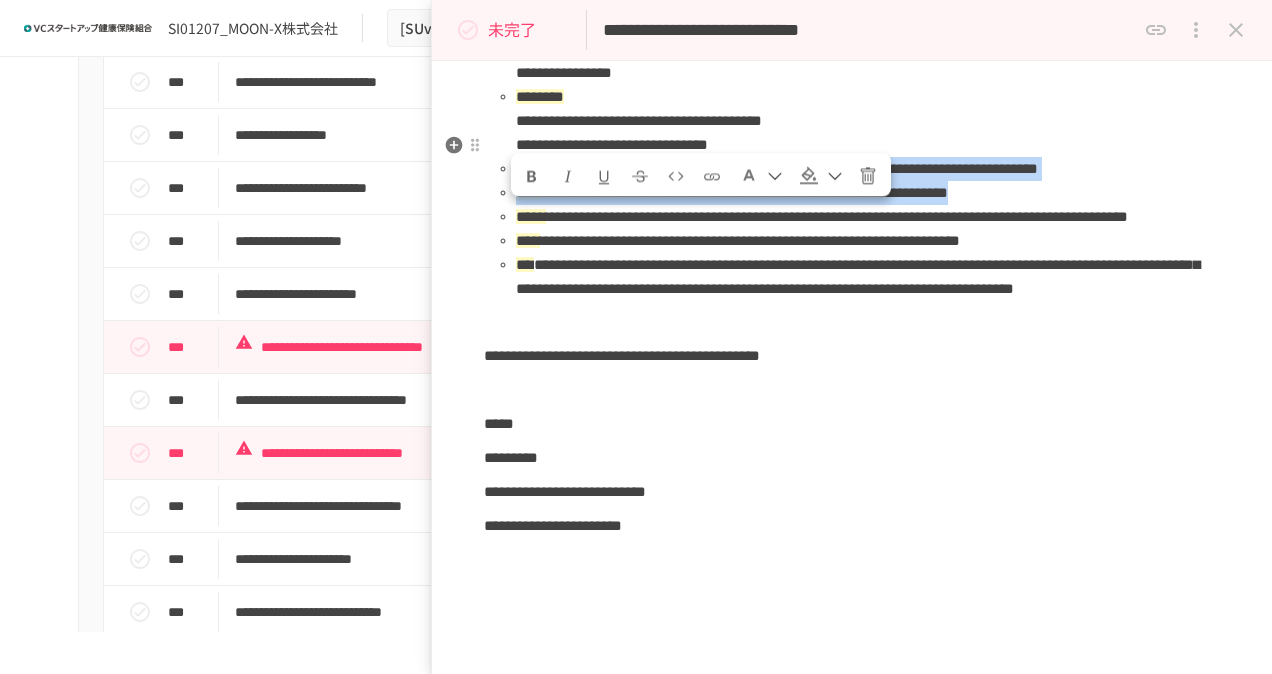 scroll, scrollTop: 918, scrollLeft: 0, axis: vertical 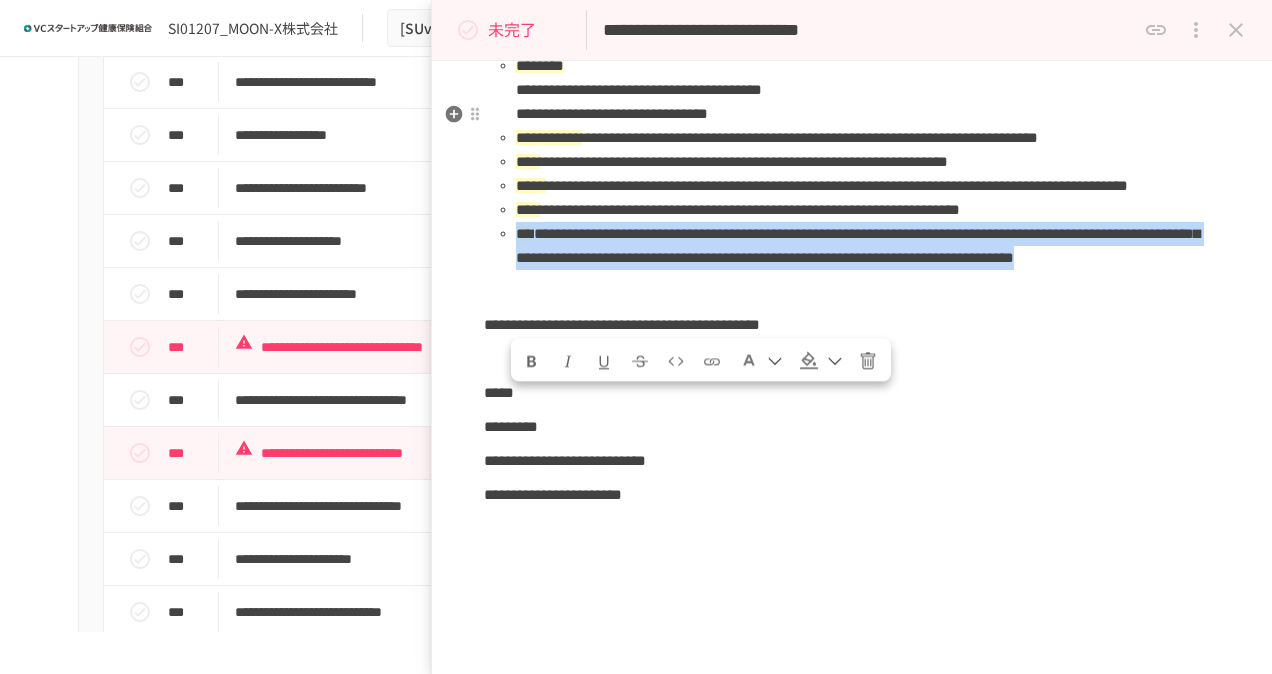 drag, startPoint x: 684, startPoint y: 498, endPoint x: 500, endPoint y: 409, distance: 204.39423 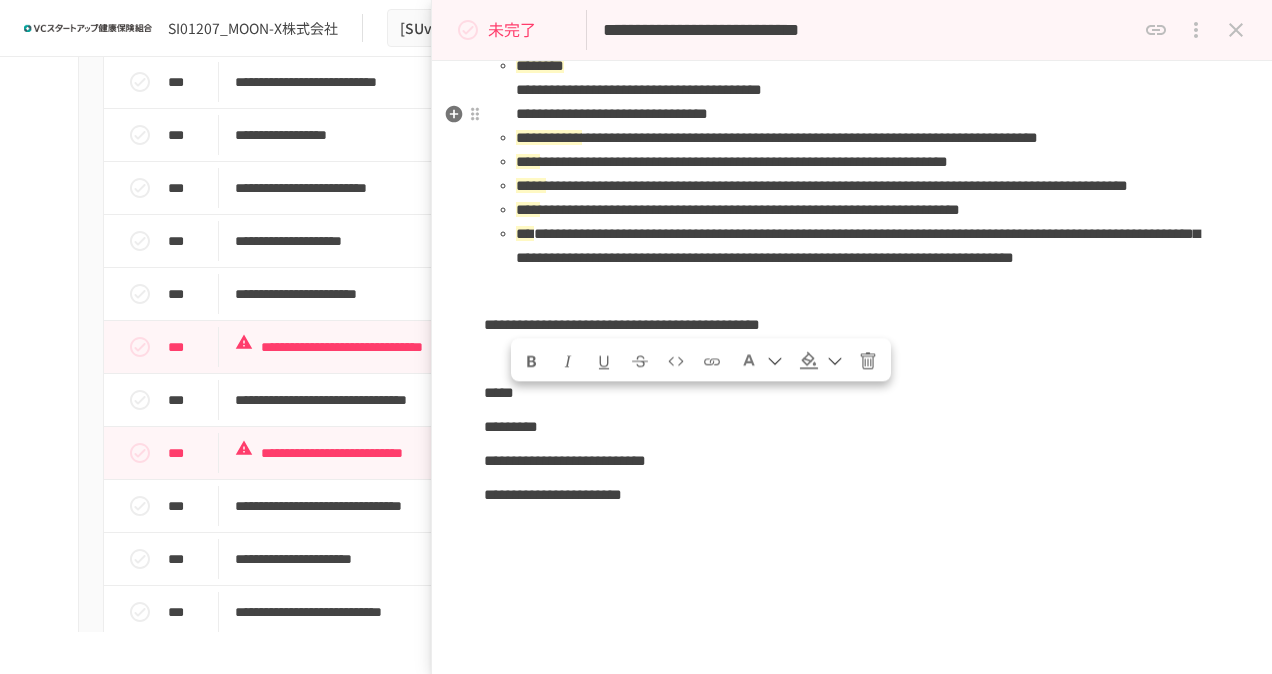 click on "**********" at bounding box center [744, 161] 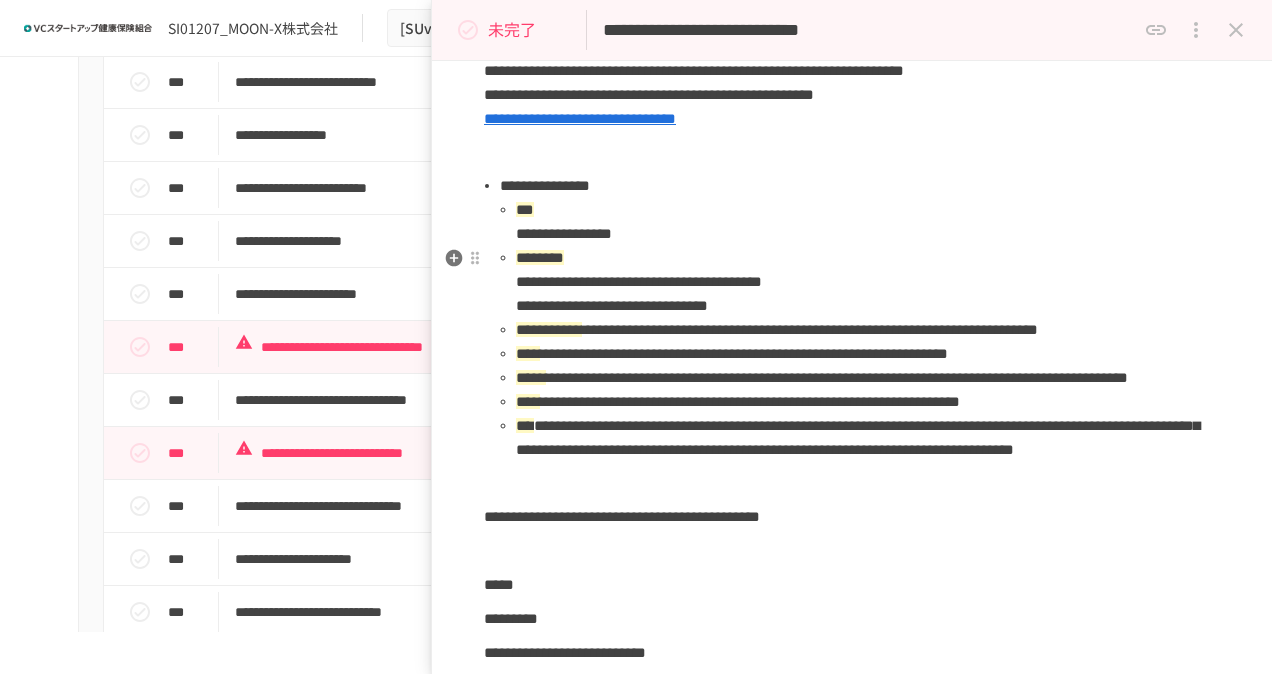 scroll, scrollTop: 718, scrollLeft: 0, axis: vertical 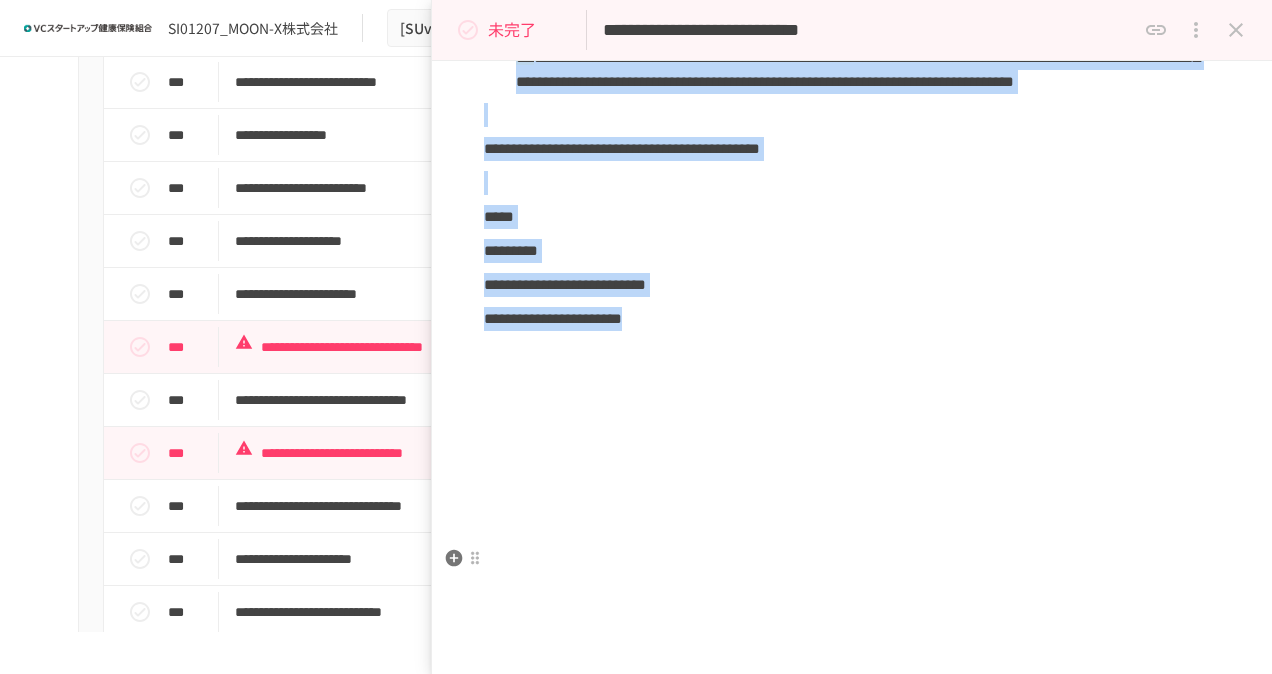 drag, startPoint x: 484, startPoint y: 240, endPoint x: 830, endPoint y: 442, distance: 400.64948 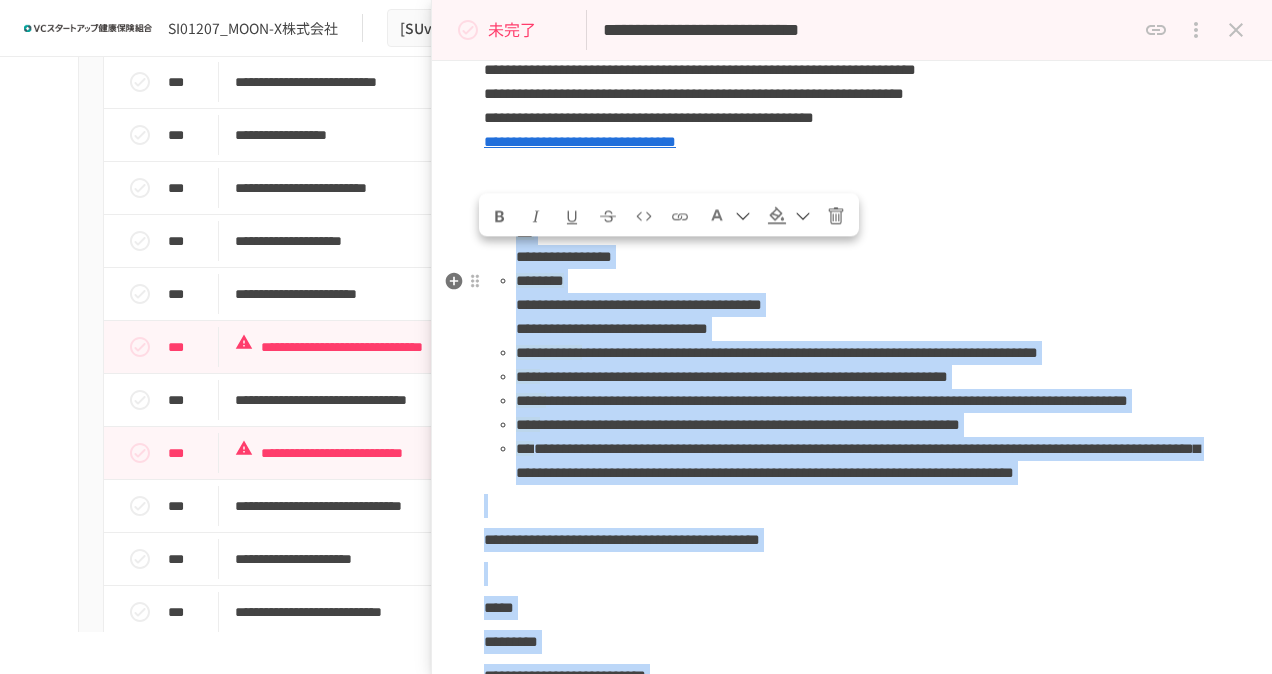 scroll, scrollTop: 608, scrollLeft: 0, axis: vertical 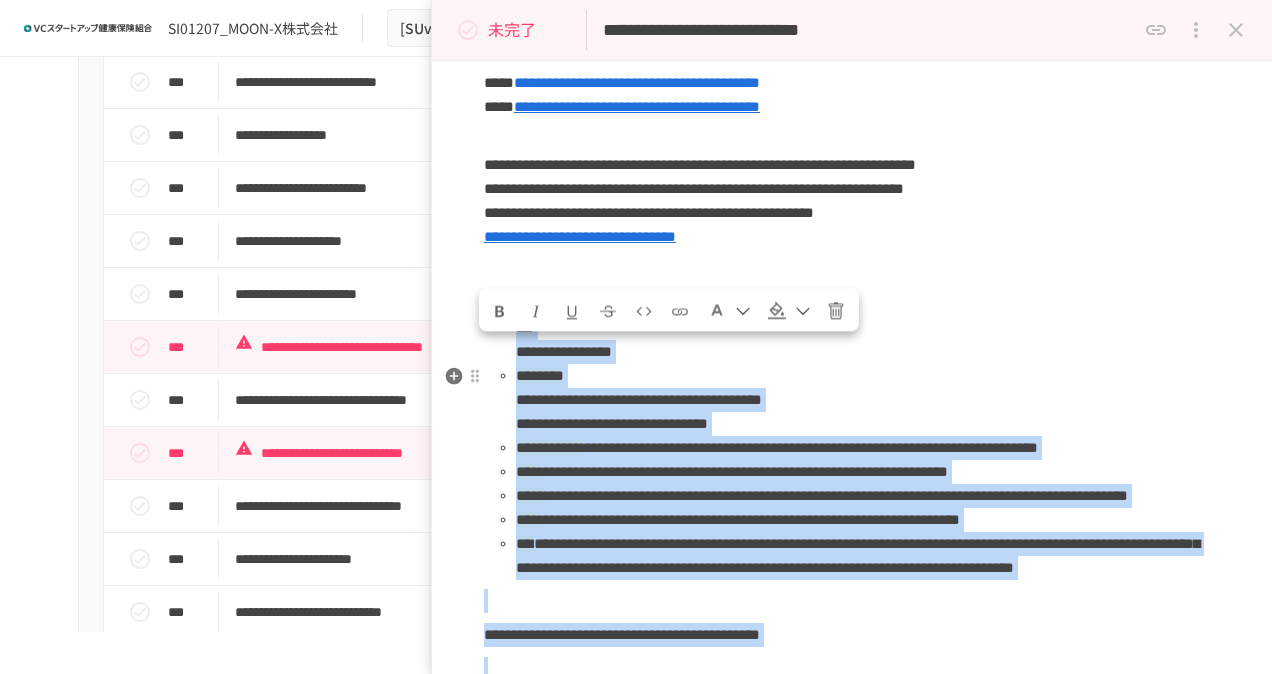 copy on "**********" 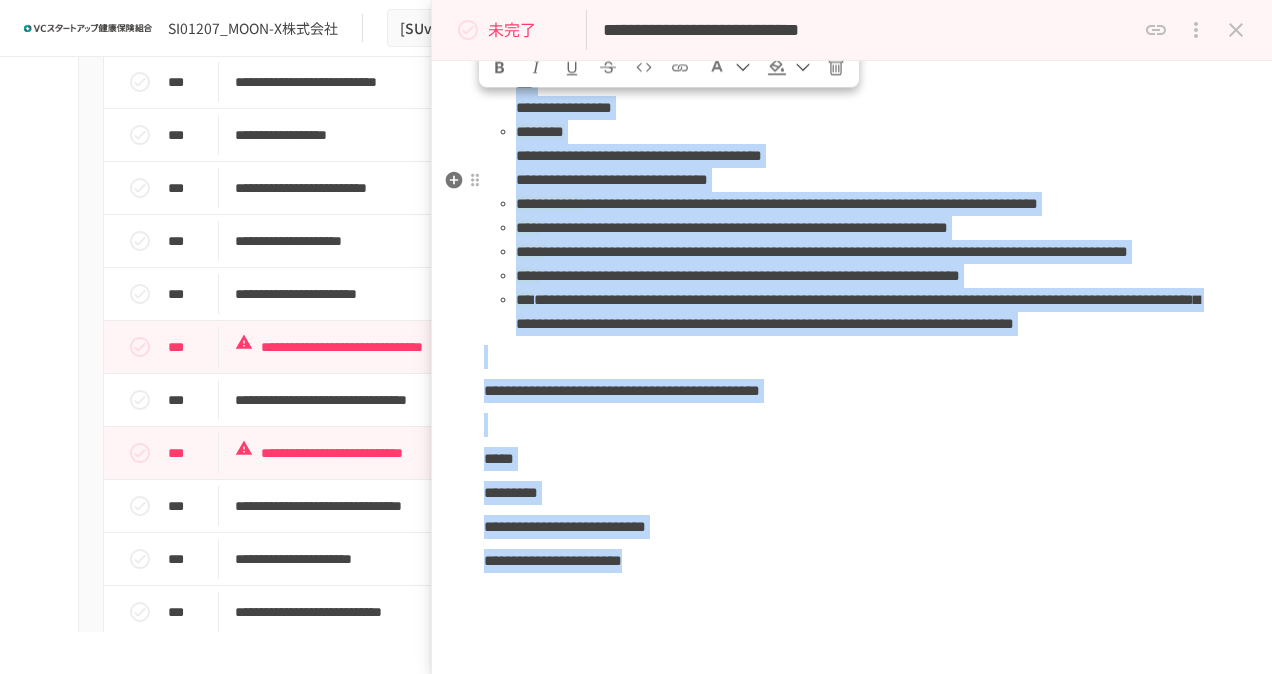 scroll, scrollTop: 908, scrollLeft: 0, axis: vertical 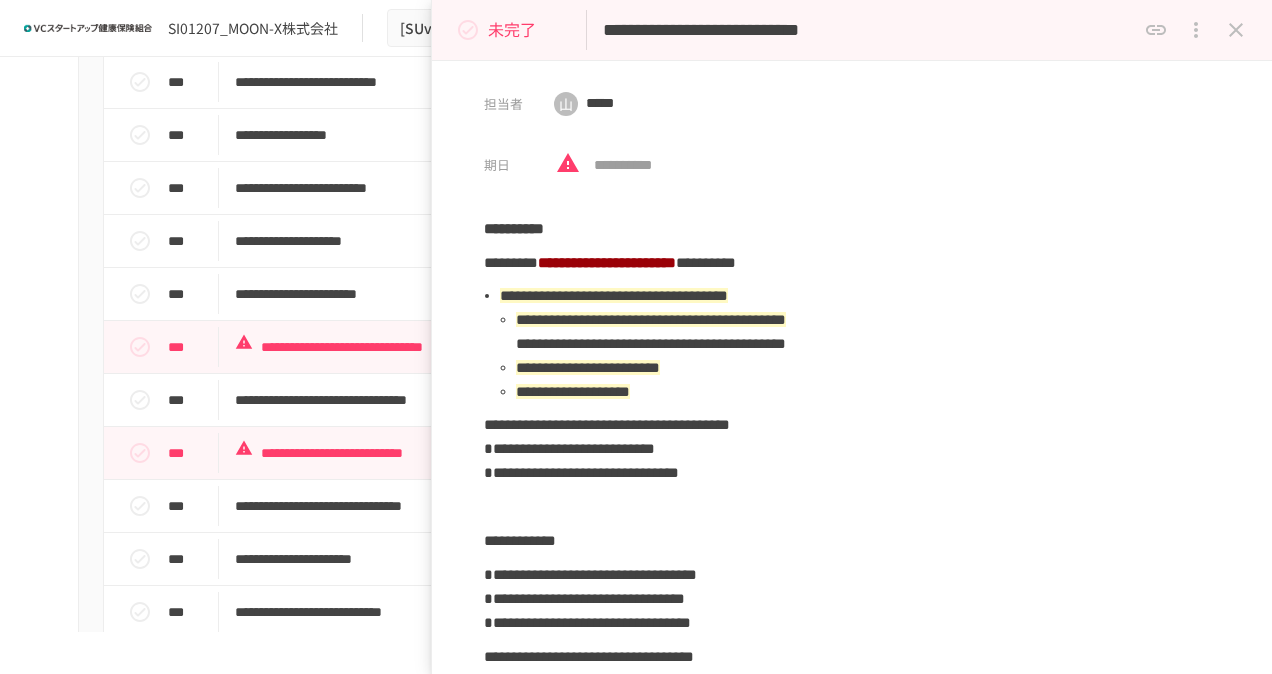 click on "**********" at bounding box center [636, 279] 